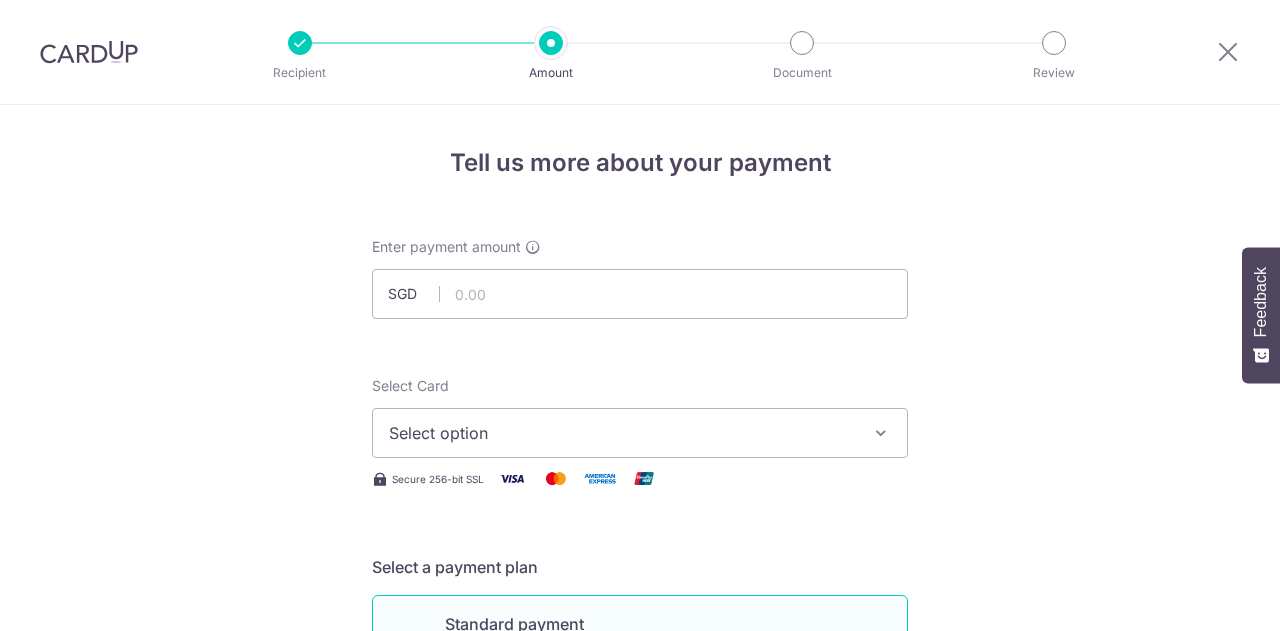 scroll, scrollTop: 0, scrollLeft: 0, axis: both 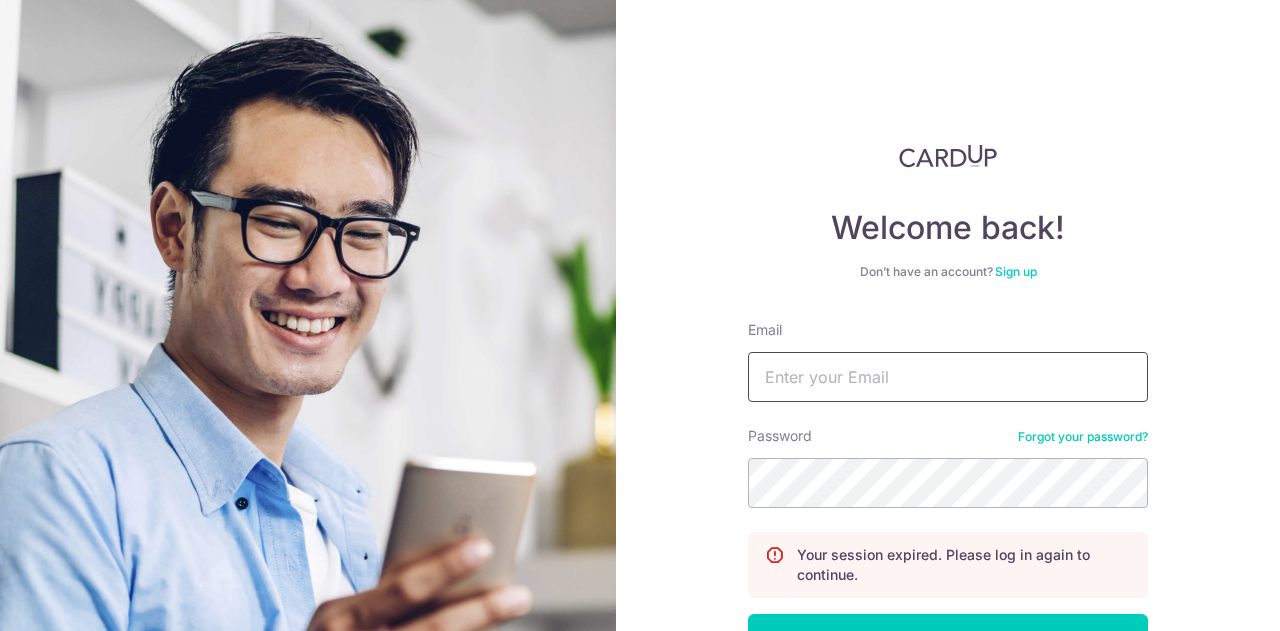 click on "Email" at bounding box center [948, 377] 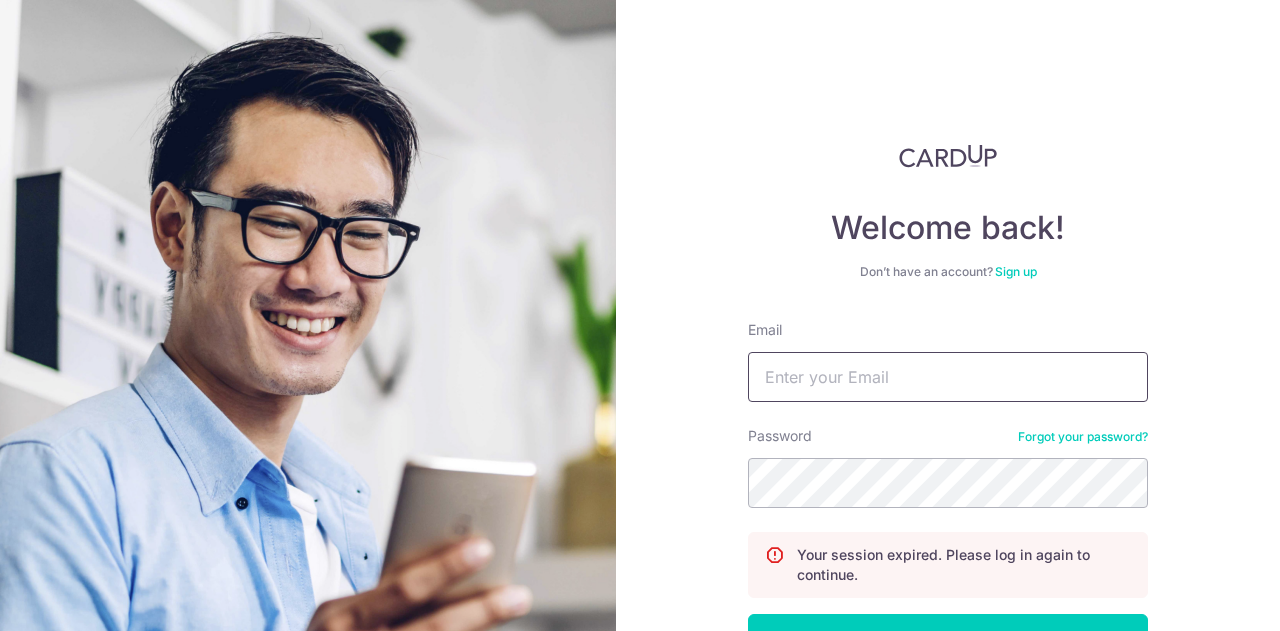 type on "hyquek@gmail.com" 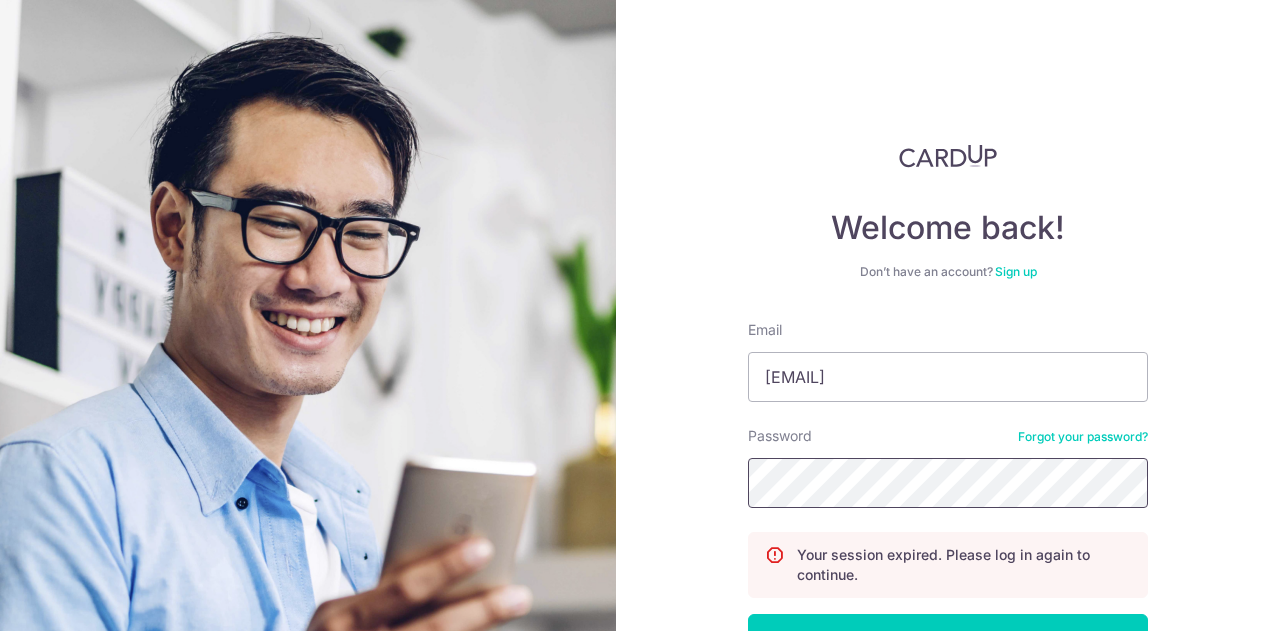 click on "Log in" at bounding box center [948, 639] 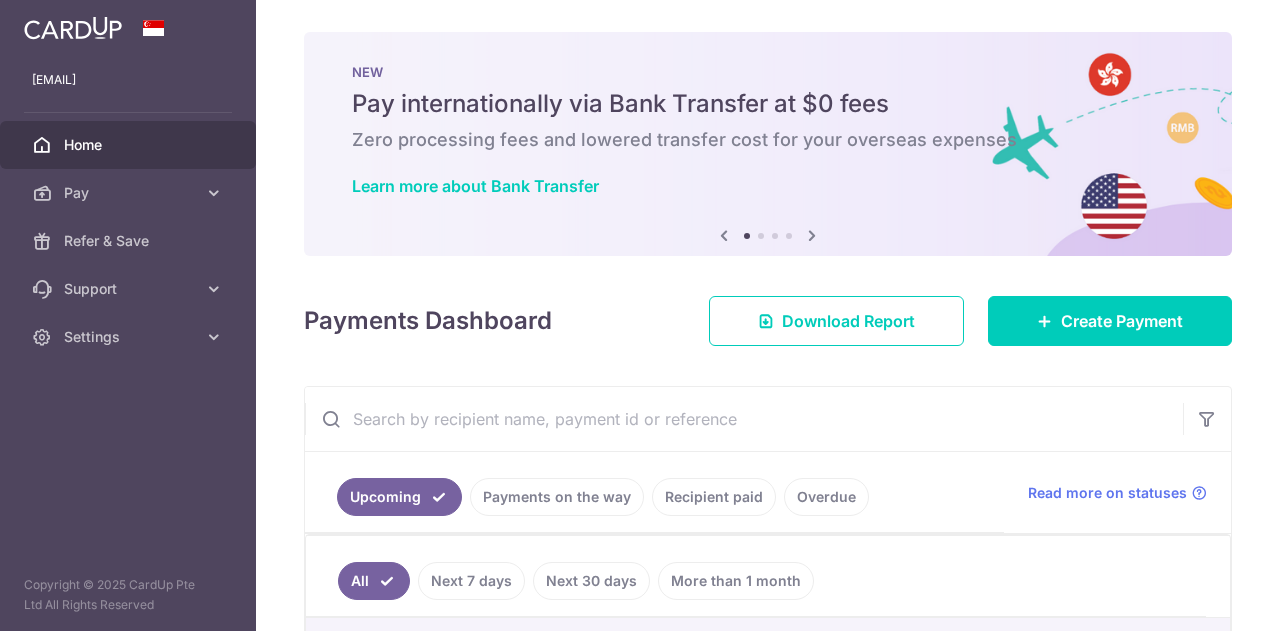 scroll, scrollTop: 0, scrollLeft: 0, axis: both 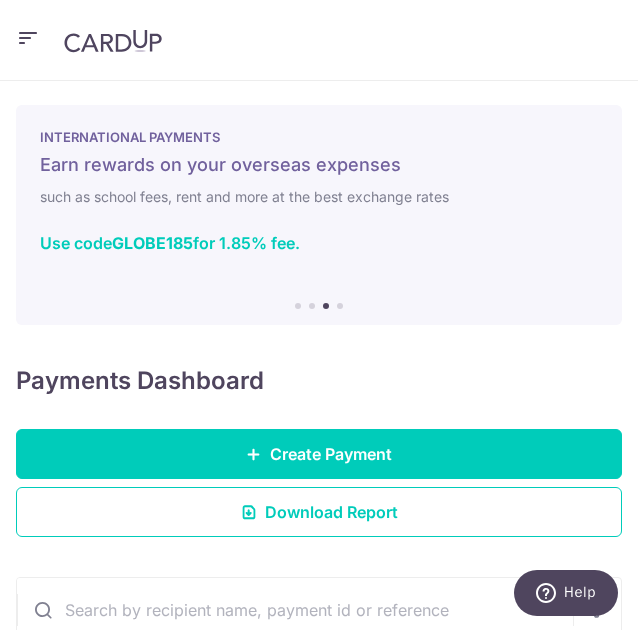 click at bounding box center (28, 38) 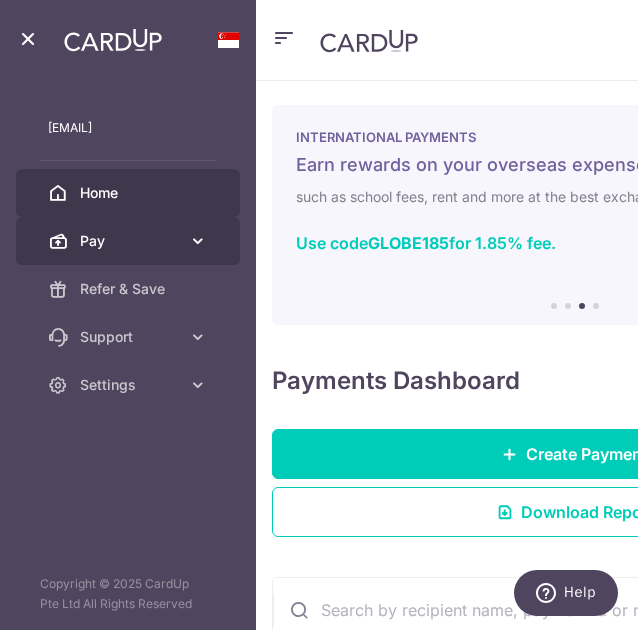 click on "Pay" at bounding box center [130, 241] 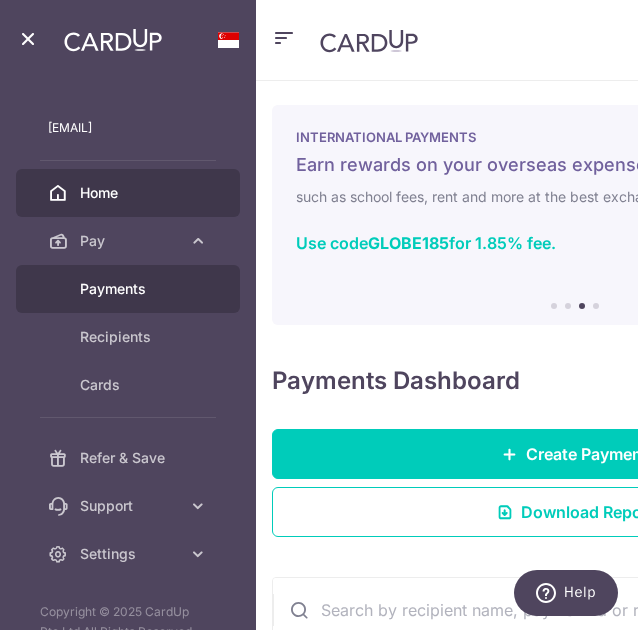 click on "Payments" at bounding box center [144, 289] 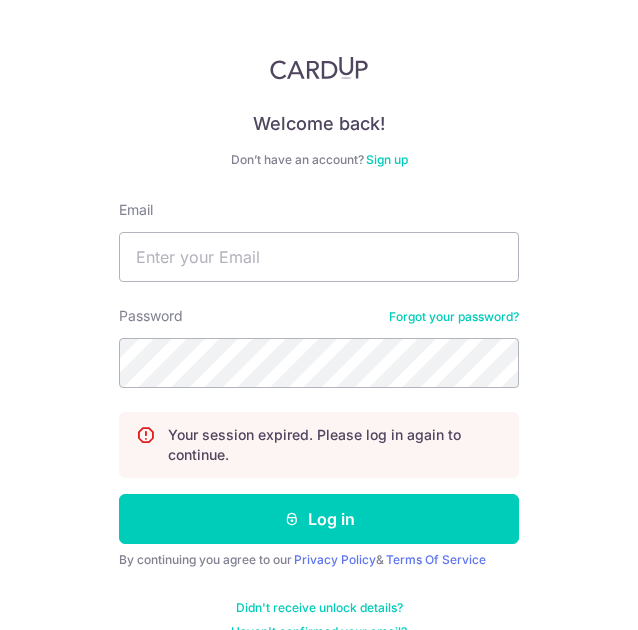 scroll, scrollTop: 0, scrollLeft: 0, axis: both 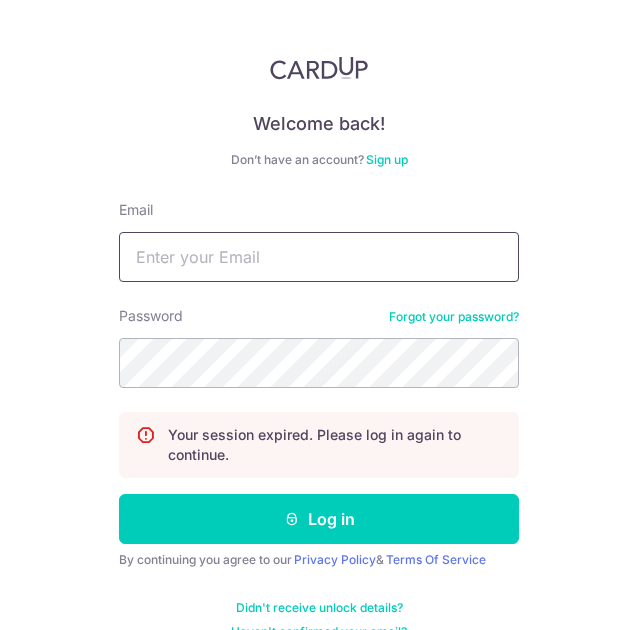 click on "Email" at bounding box center (319, 257) 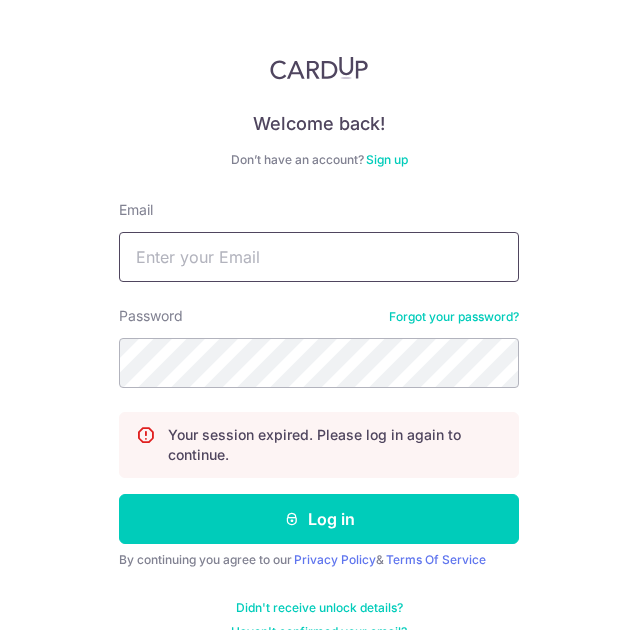 type on "[EMAIL]" 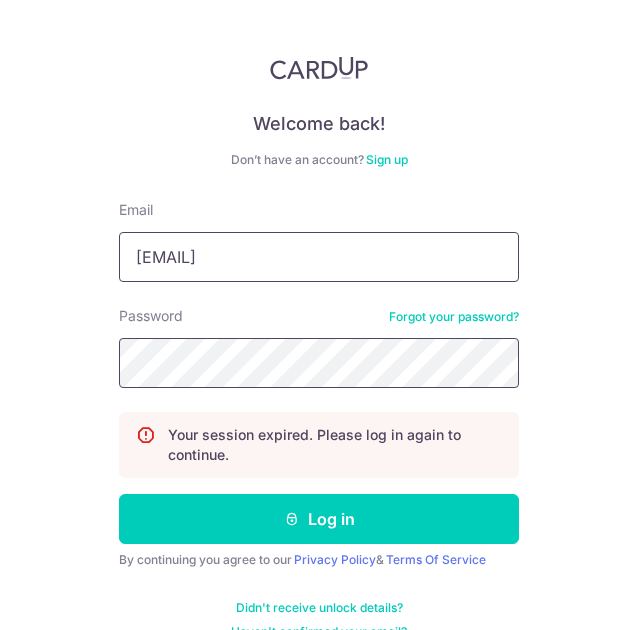 click on "Log in" at bounding box center [319, 519] 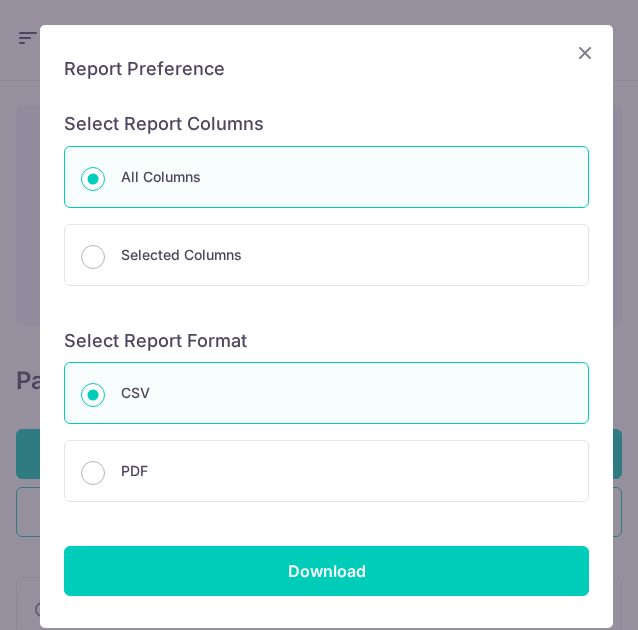 scroll, scrollTop: 0, scrollLeft: 0, axis: both 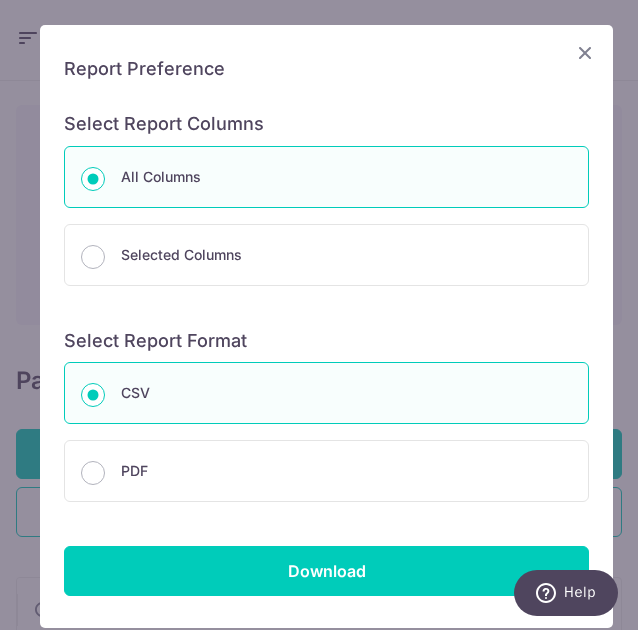 click at bounding box center [585, 52] 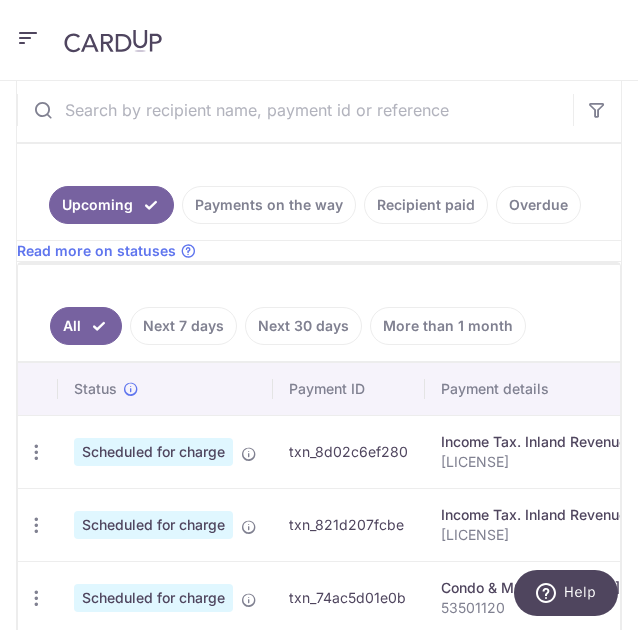 scroll, scrollTop: 300, scrollLeft: 0, axis: vertical 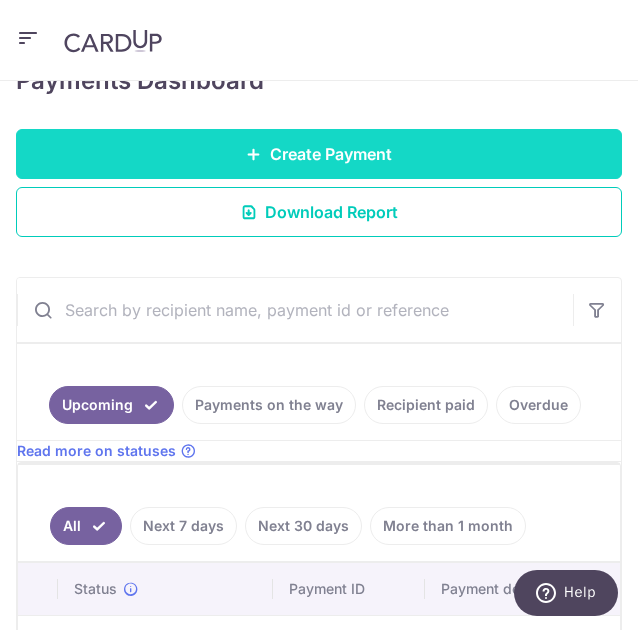 click on "Create Payment" at bounding box center [331, 154] 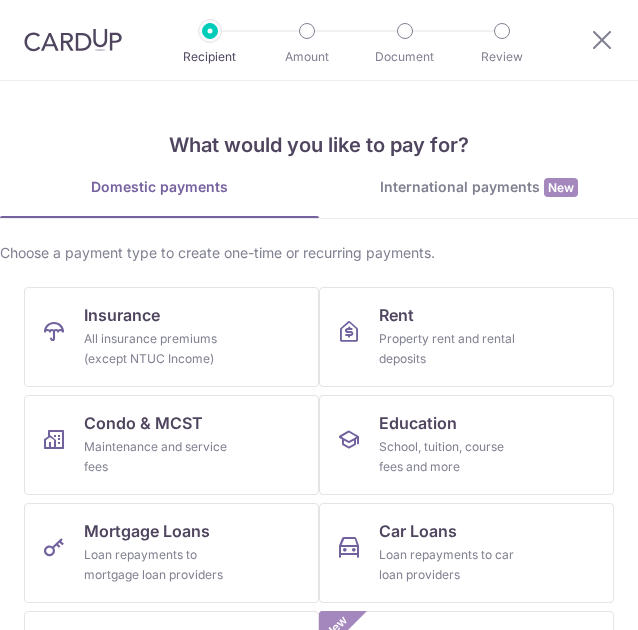 scroll, scrollTop: 0, scrollLeft: 0, axis: both 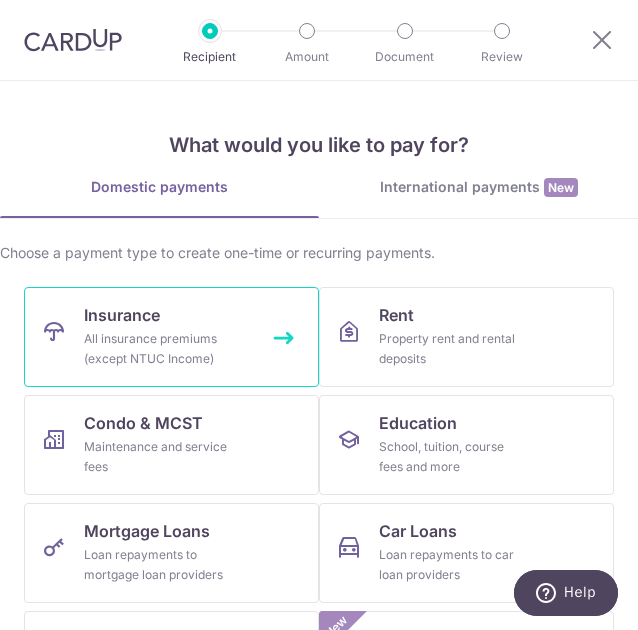 click on "All insurance premiums (except NTUC Income)" at bounding box center (156, 349) 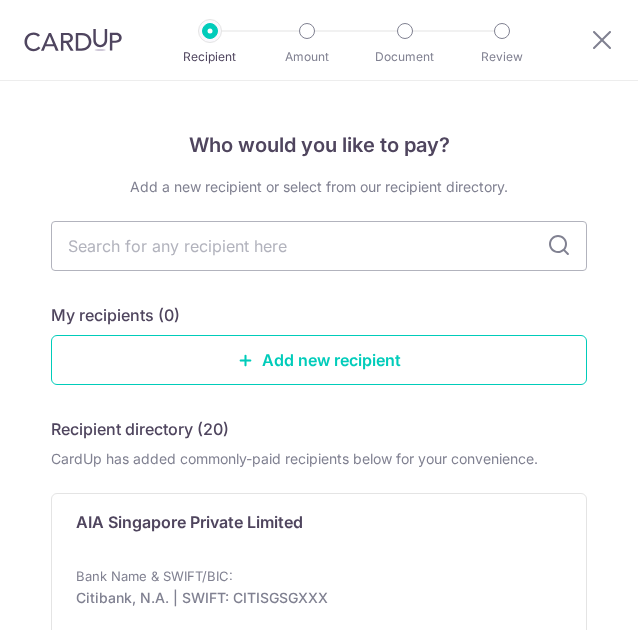 scroll, scrollTop: 0, scrollLeft: 0, axis: both 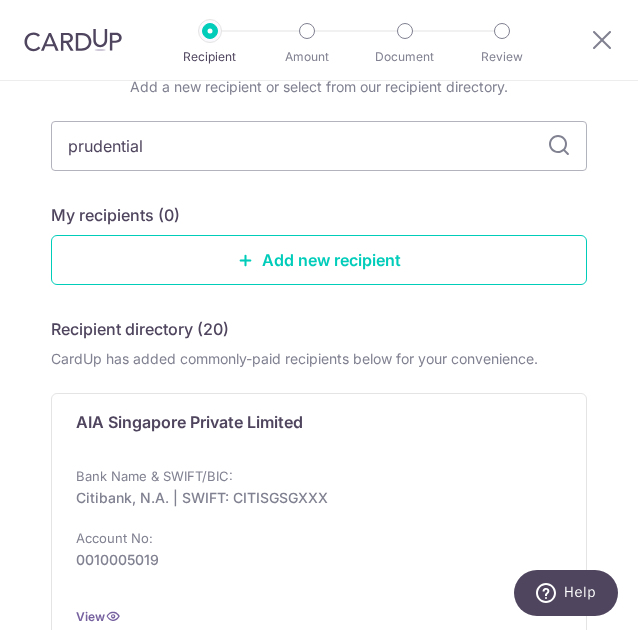 type on "prudential" 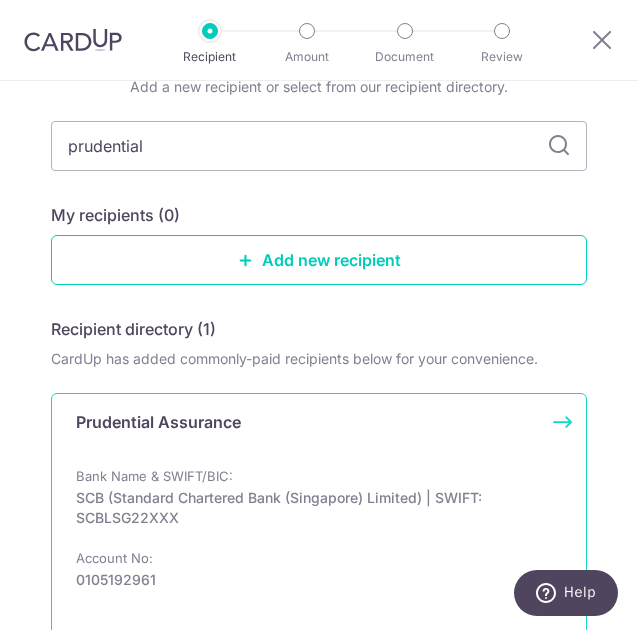click on "Bank Name & SWIFT/BIC:
SCB (Standard Chartered Bank (Singapore) Limited) | SWIFT: SCBLSG22XXX
Account No:
0105192961" at bounding box center [319, 538] 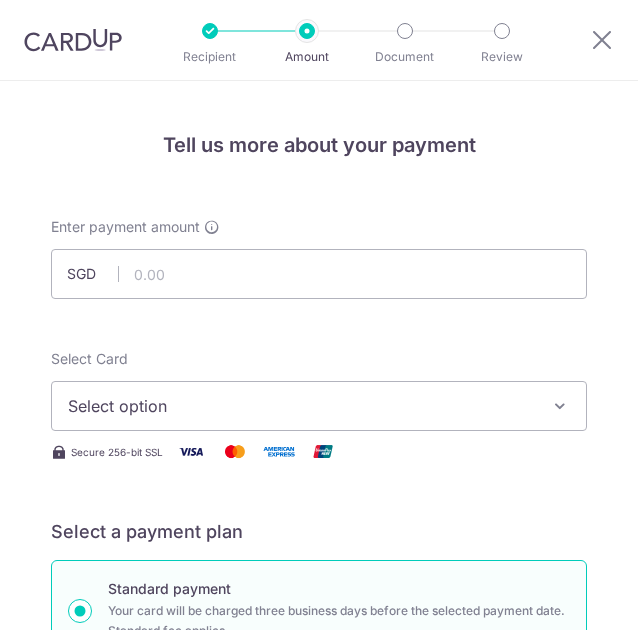 scroll, scrollTop: 0, scrollLeft: 0, axis: both 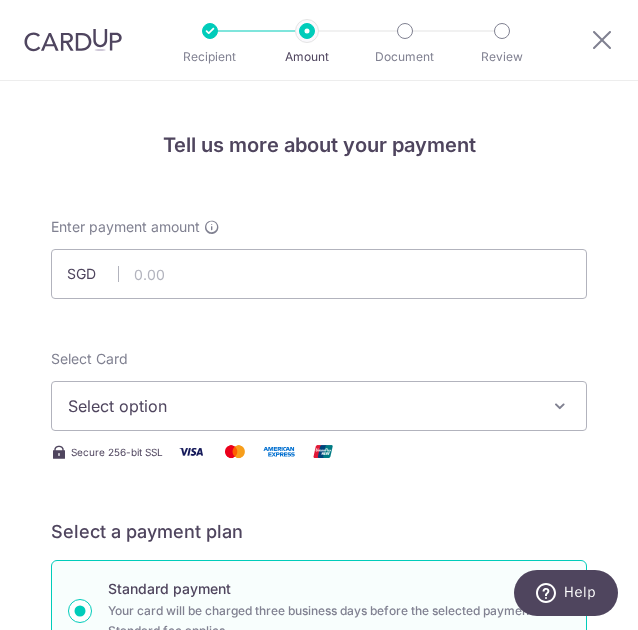 click on "Select option" at bounding box center [305, 406] 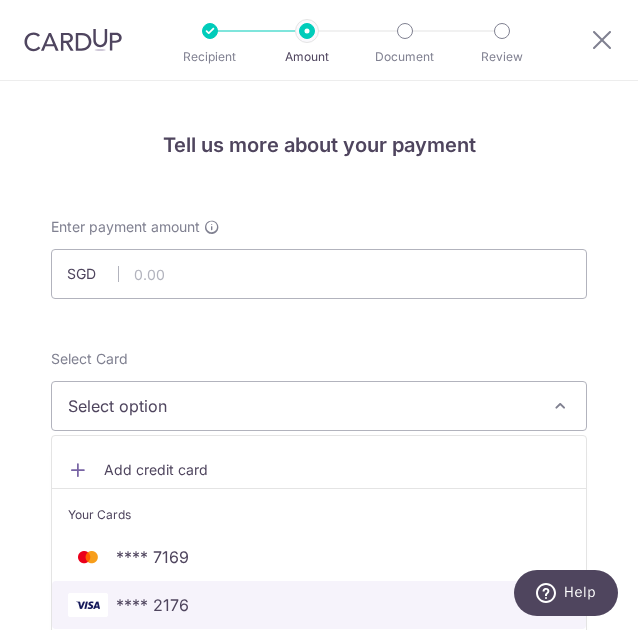click on "**** 2176" at bounding box center [319, 605] 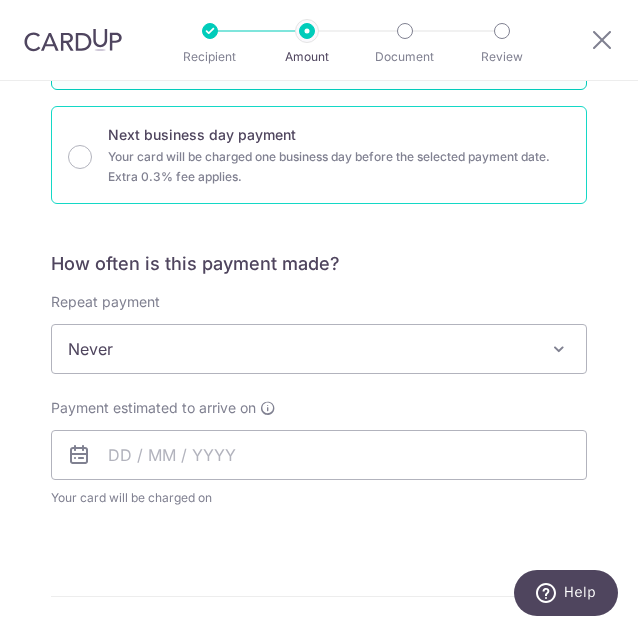 scroll, scrollTop: 600, scrollLeft: 0, axis: vertical 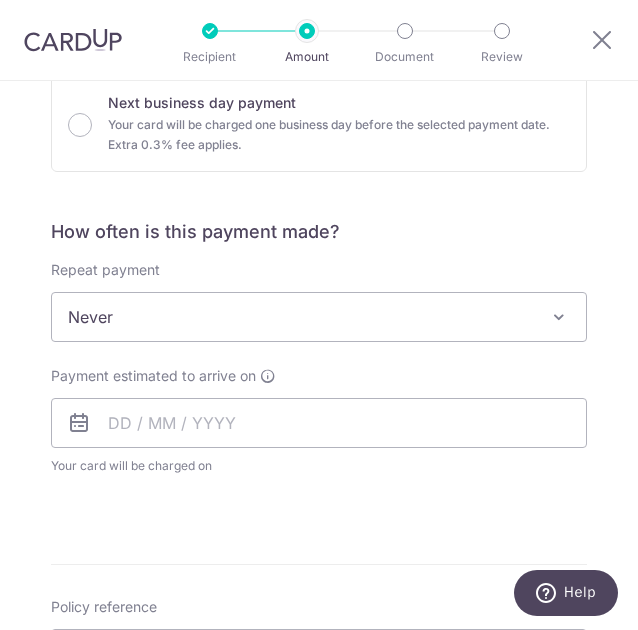 click on "Never" at bounding box center [319, 317] 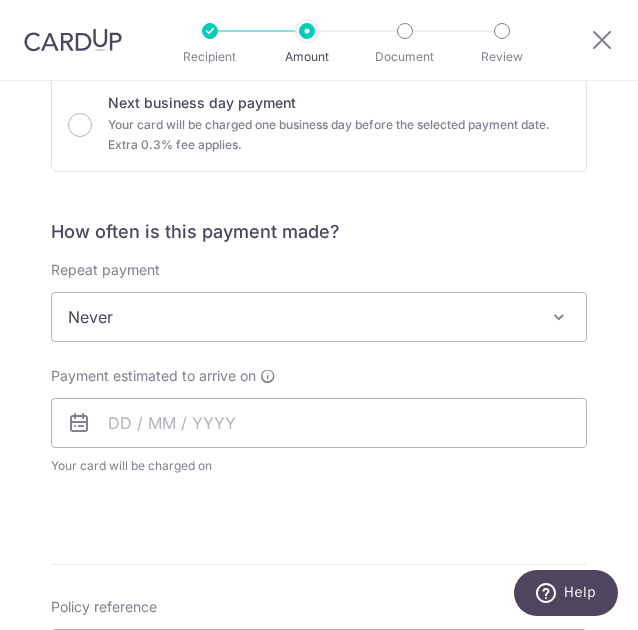 click on "How often is this payment made?
Repeat payment
Never
Every week
Every month
Every quarter
Every half a year
Every year Never
To set up monthly income tax payments on CardUp, please ensure the following:     Keep GIRO active   First payment through GIRO   Limit of 11 months scheduling   Upload Notice of Assessment    For more details, refer to this guide:  CardUp Help - Monthly Income Tax Payments
Payment estimated to arrive on
Your card will be charged on   for the first payment
* If your payment is funded by  9:00am SGT on Tuesday 05/08/2025
05/08/2025
No. of Payments" at bounding box center (319, 368) 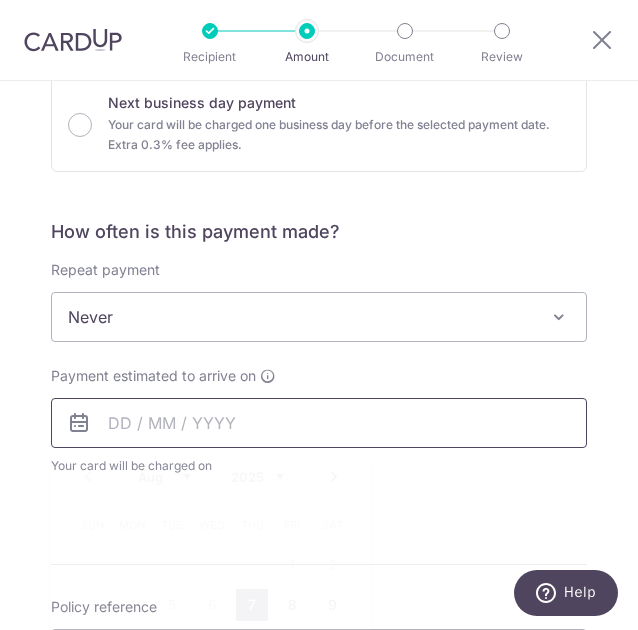 click at bounding box center [319, 423] 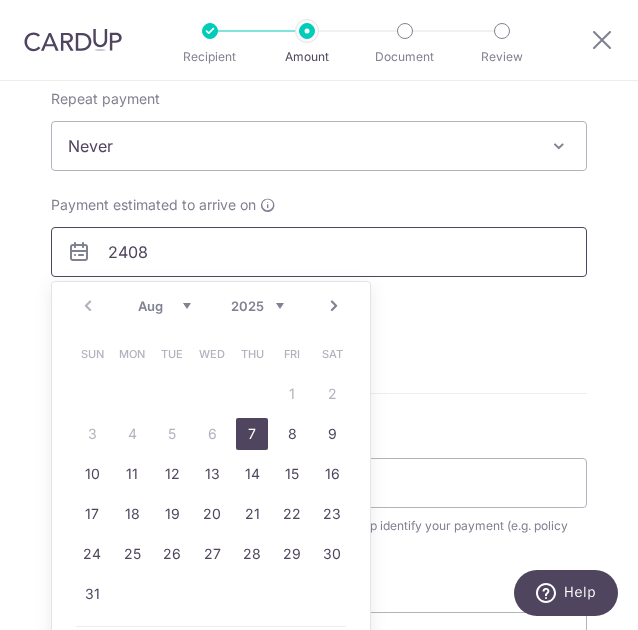 scroll, scrollTop: 800, scrollLeft: 0, axis: vertical 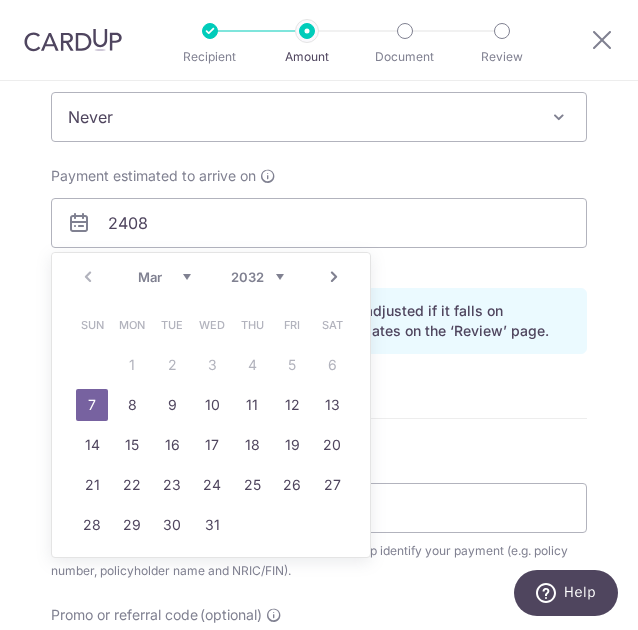 click on "Enter payment amount
SGD
Select Card
**** 2176
Add credit card
Your Cards
**** 7169
**** 2176
Secure 256-bit SSL
Text
New card details
Card
Secure 256-bit SSL" at bounding box center (319, 229) 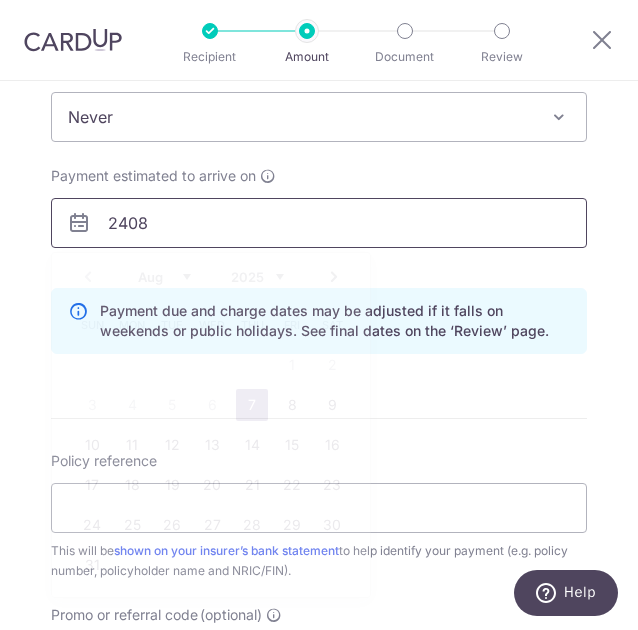 click on "2408" at bounding box center [319, 223] 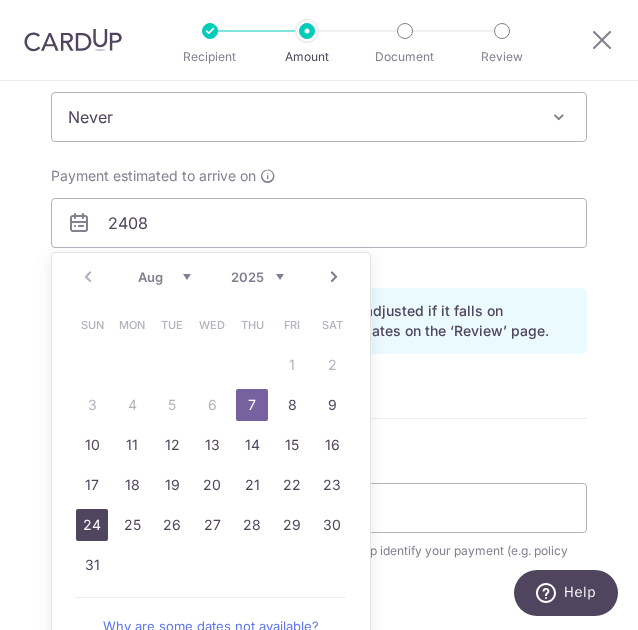 click on "24" at bounding box center (92, 525) 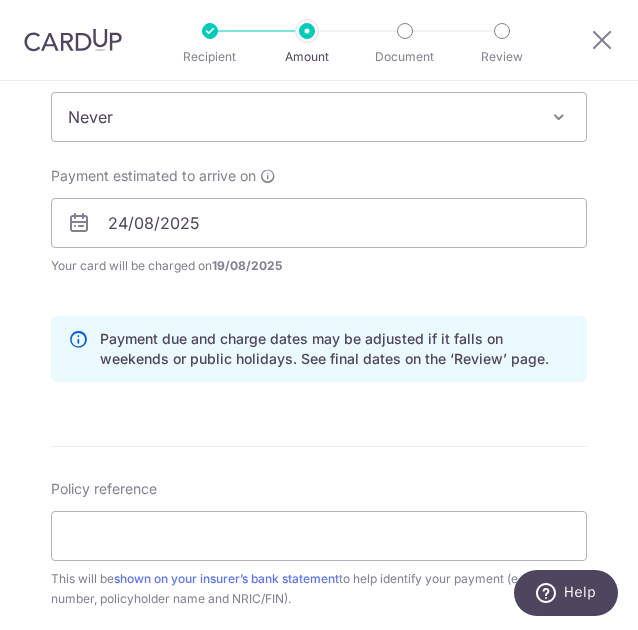 click on "How often is this payment made?
Repeat payment
Never
Every week
Every month
Every quarter
Every half a year
Every year Never
To set up monthly income tax payments on CardUp, please ensure the following:     Keep GIRO active   First payment through GIRO   Limit of 11 months scheduling   Upload Notice of Assessment    For more details, refer to this guide:  CardUp Help - Monthly Income Tax Payments
Payment estimated to arrive on
24/08/2025
Prev Next Aug Sep Oct Nov Dec 2025 2026 2027 2028 2029 2030 2031 2032 2033 2034 2035 Sun Mon Tue Wed Thu Fri Sat           1 2 3 4 5 6 7 8 9 10 11 12 13 14 15 16 17 18 19 20 21 22 23 24 25 26 27 28 29 30 31
Your card will be charged on  19/08/2025  for the first payment" at bounding box center [319, 209] 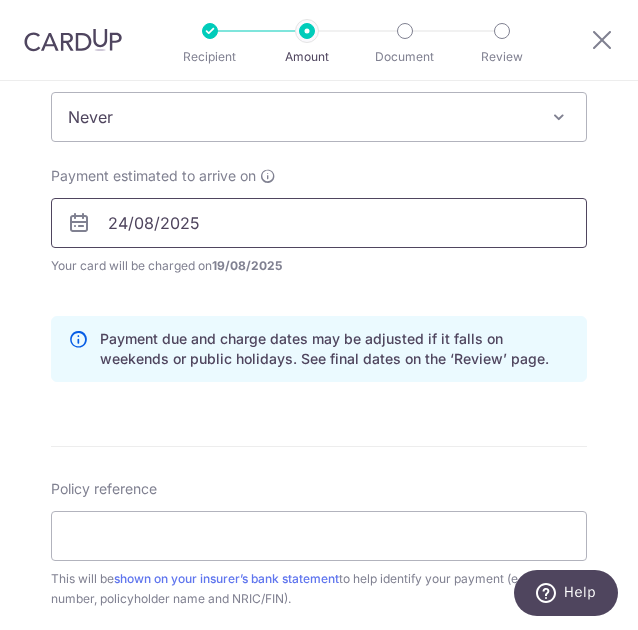 click on "24/08/2025" at bounding box center [319, 223] 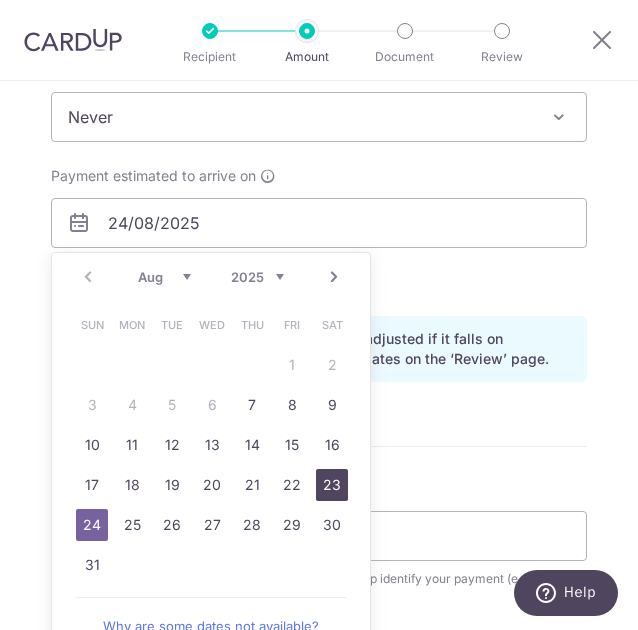 click on "23" at bounding box center (332, 485) 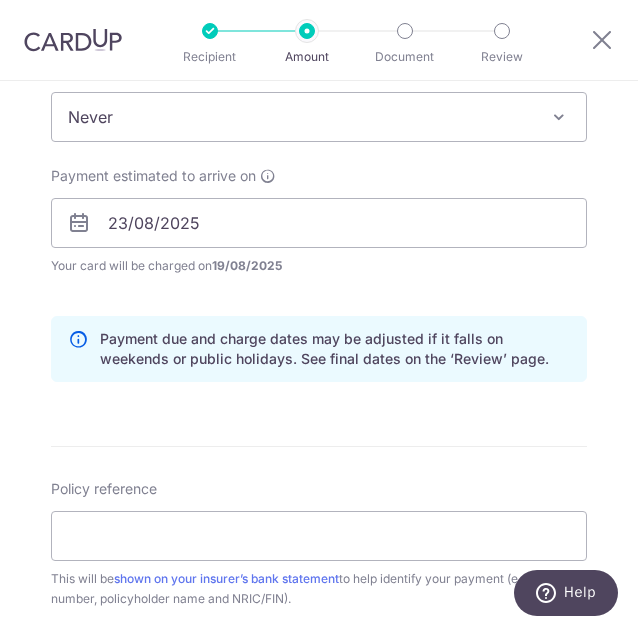 click on "Payment estimated to arrive on
23/08/2025
Prev Next Aug Sep Oct Nov Dec 2025 2026 2027 2028 2029 2030 2031 2032 2033 2034 2035 Sun Mon Tue Wed Thu Fri Sat           1 2 3 4 5 6 7 8 9 10 11 12 13 14 15 16 17 18 19 20 21 22 23 24 25 26 27 28 29 30 31
Your card will be charged on  19/08/2025  for the first payment
* If your payment is funded by  9:00am SGT on Tuesday 05/08/2025
05/08/2025
No. of Payments" at bounding box center (319, 233) 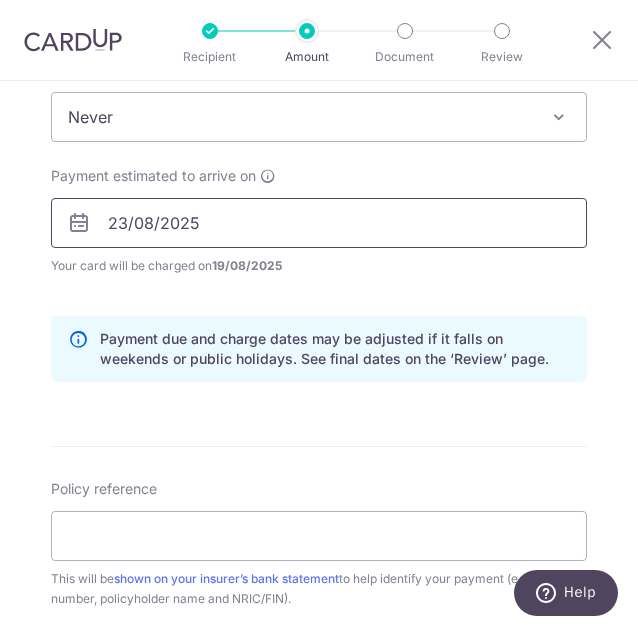click on "23/08/2025" at bounding box center [319, 223] 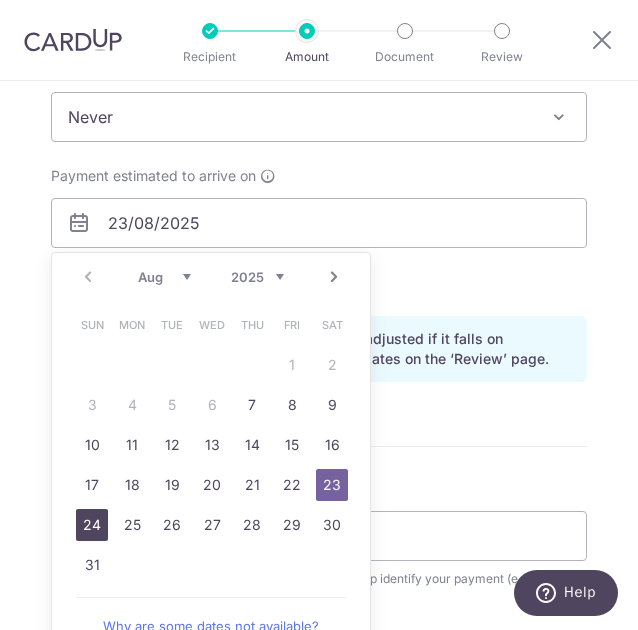 click on "24" at bounding box center [92, 525] 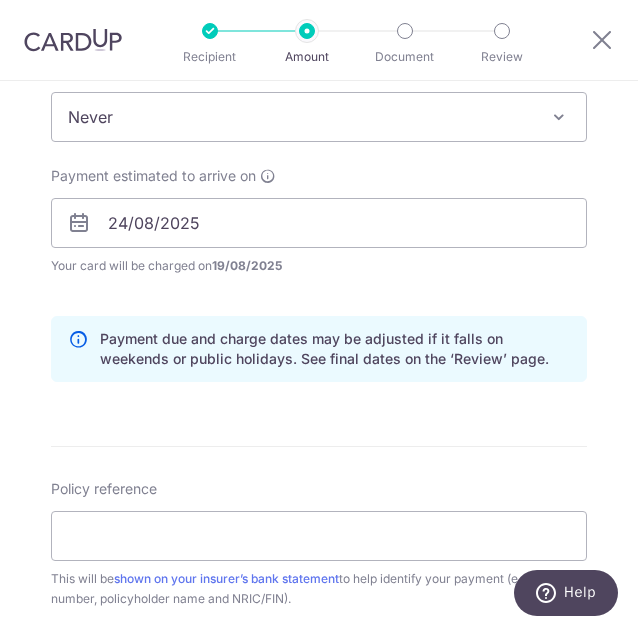 click on "Payment estimated to arrive on
24/08/2025
Prev Next Aug Sep Oct Nov Dec 2025 2026 2027 2028 2029 2030 2031 2032 2033 2034 2035 Sun Mon Tue Wed Thu Fri Sat           1 2 3 4 5 6 7 8 9 10 11 12 13 14 15 16 17 18 19 20 21 22 23 24 25 26 27 28 29 30 31
Your card will be charged on  19/08/2025  for the first payment
* If your payment is funded by  9:00am SGT on Tuesday 05/08/2025
05/08/2025
No. of Payments" at bounding box center [319, 233] 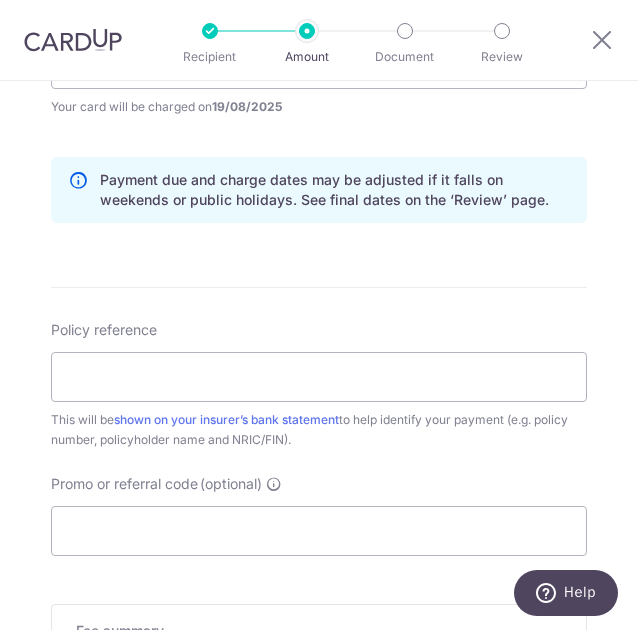 scroll, scrollTop: 1100, scrollLeft: 0, axis: vertical 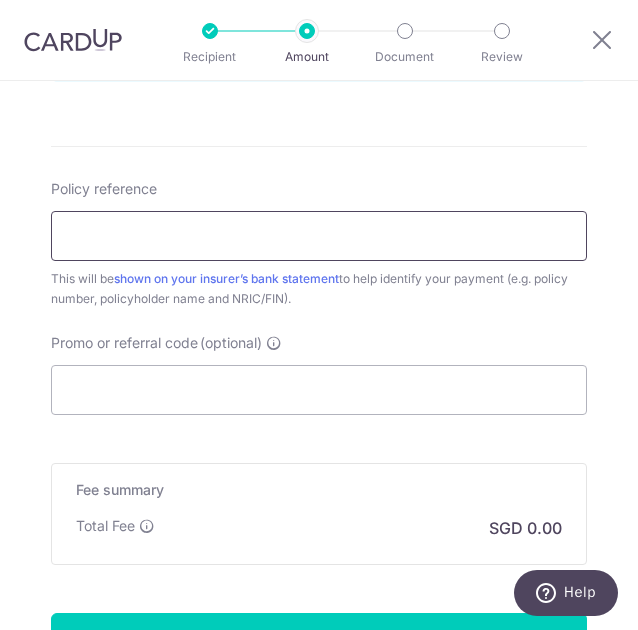 click on "Policy reference" at bounding box center [319, 236] 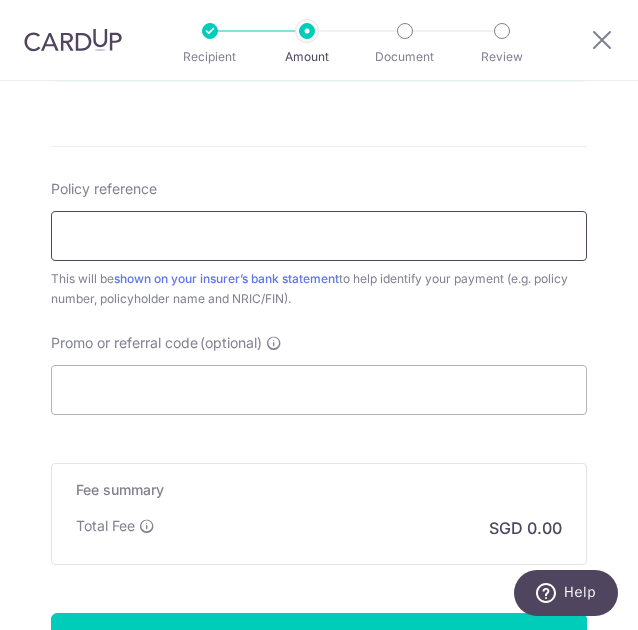 click on "Policy reference" at bounding box center [319, 236] 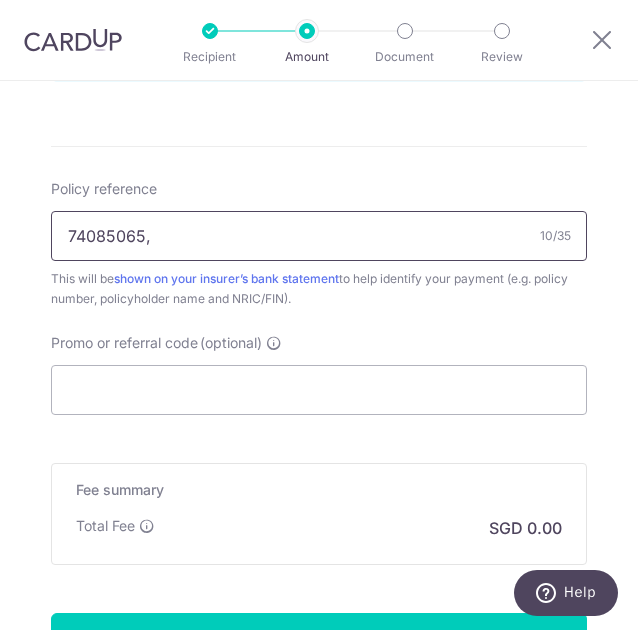 click on "74085065," at bounding box center [319, 236] 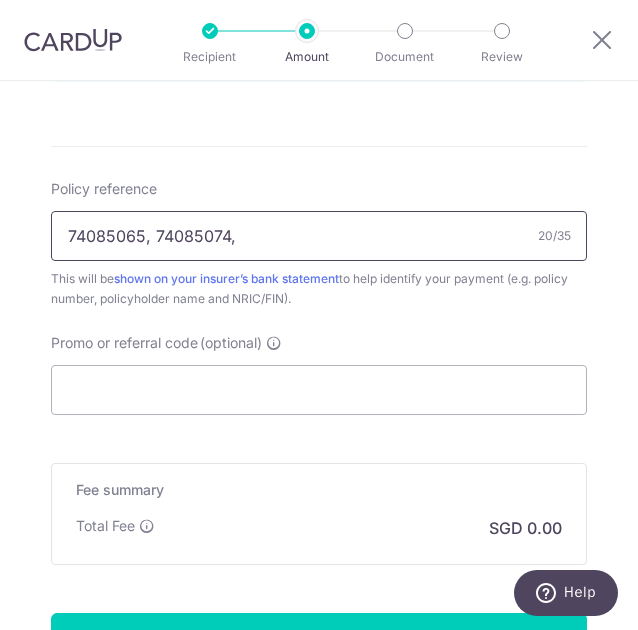 click on "74085065, 74085074," at bounding box center [319, 236] 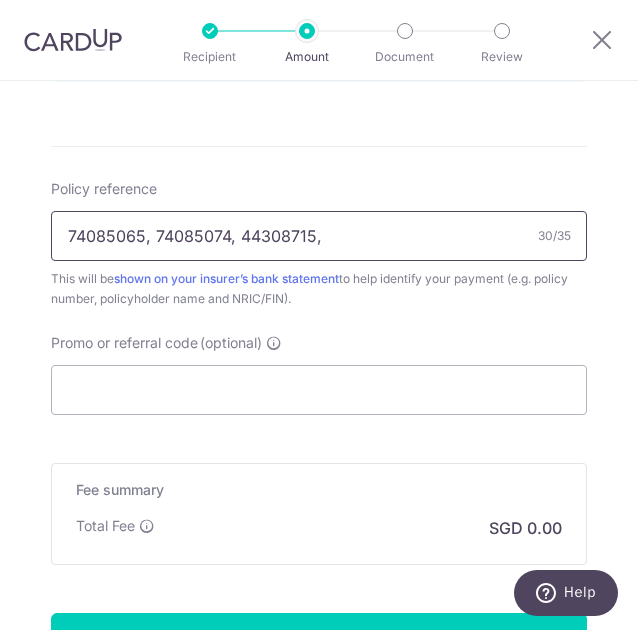 click on "74085065, 74085074, 44308715," at bounding box center (319, 236) 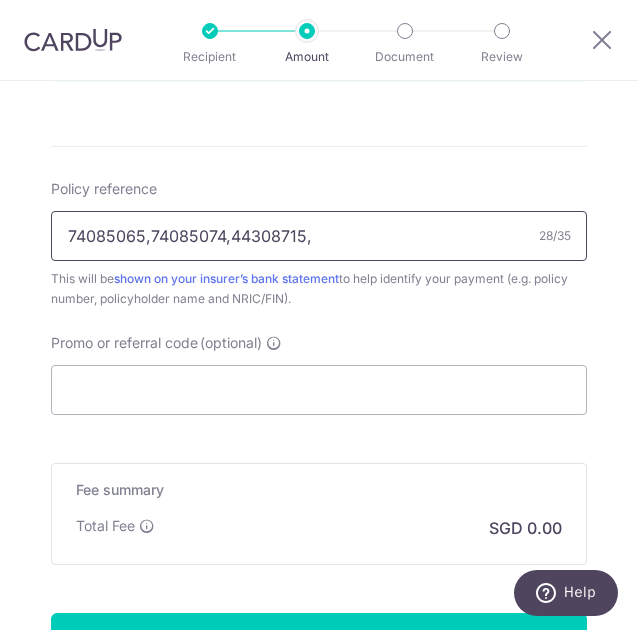 click on "74085065,74085074,44308715," at bounding box center [319, 236] 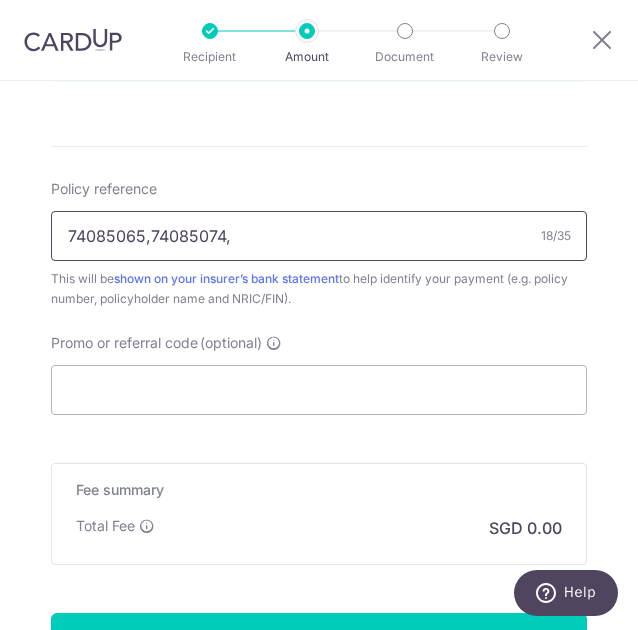 click on "74085065,74085074," at bounding box center (319, 236) 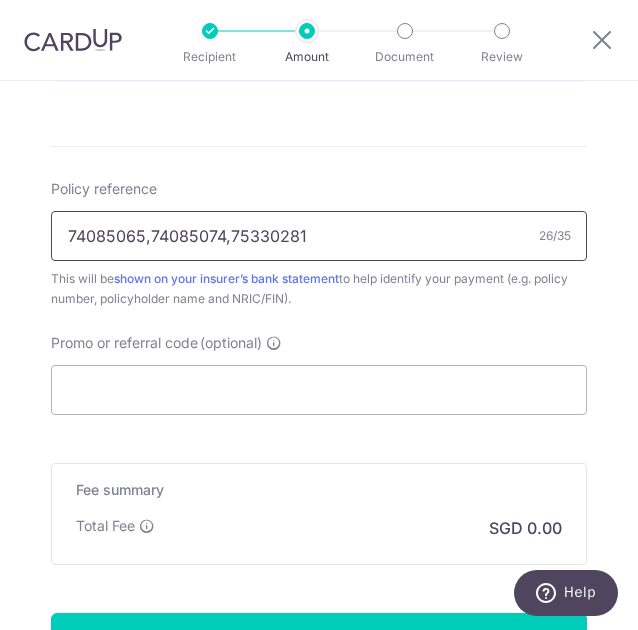 type on "74085065,74085074,75330281" 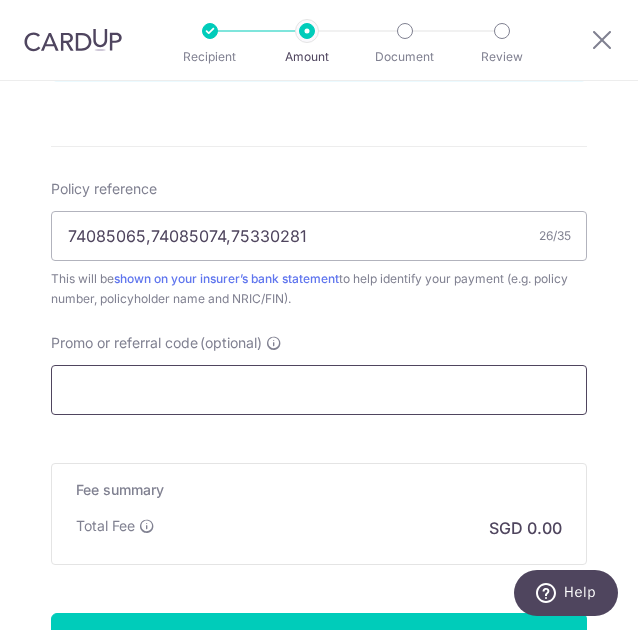 click on "Promo or referral code
(optional)" at bounding box center [319, 390] 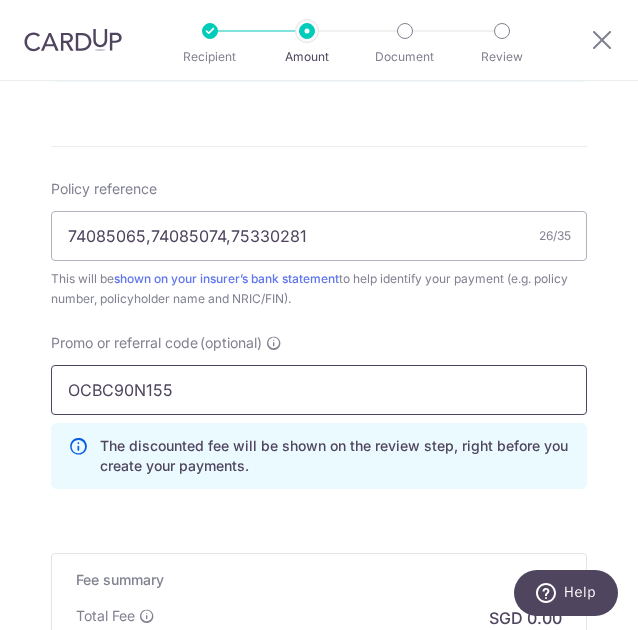 type on "OCBC90N155" 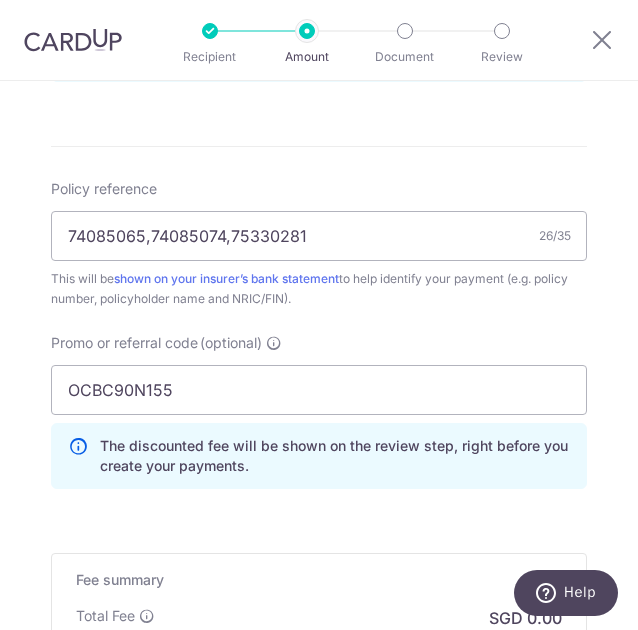 click on "Policy reference
74085065,74085074,75330281
26/35
This will be  shown on your insurer’s bank statement  to help identify your payment (e.g. policy number, policyholder name and NRIC/FIN).
Promo or referral code
(optional)
OCBC90N155
The discounted fee will be shown on the review step, right before you create your payments.
Add" at bounding box center (319, 342) 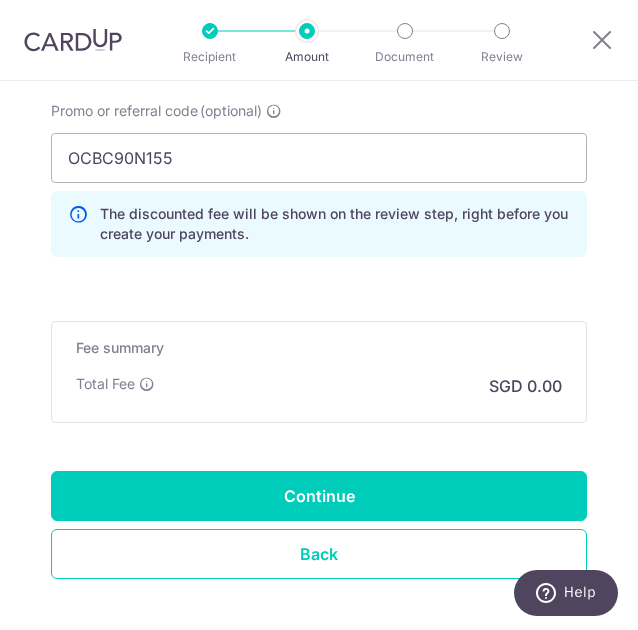 scroll, scrollTop: 1400, scrollLeft: 0, axis: vertical 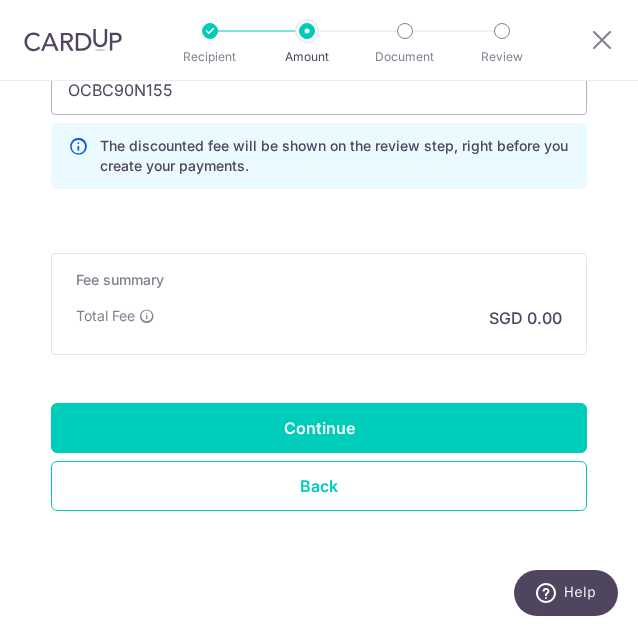 click on "Total Fee
SGD 0.00" at bounding box center [319, 318] 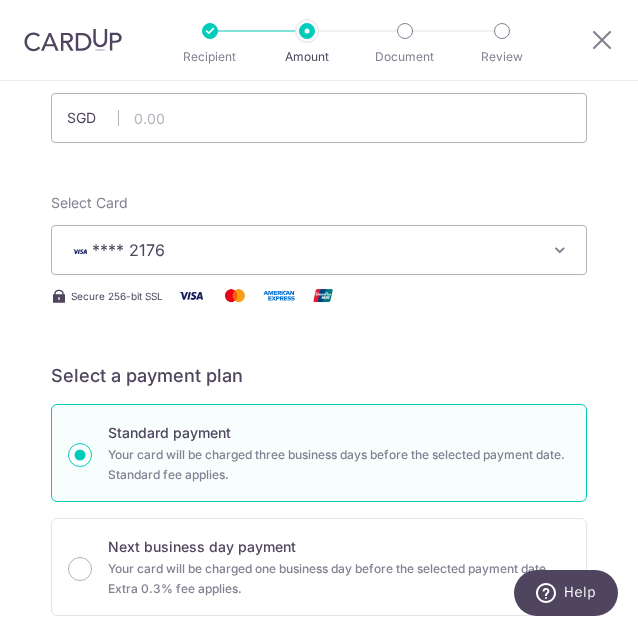 scroll, scrollTop: 100, scrollLeft: 0, axis: vertical 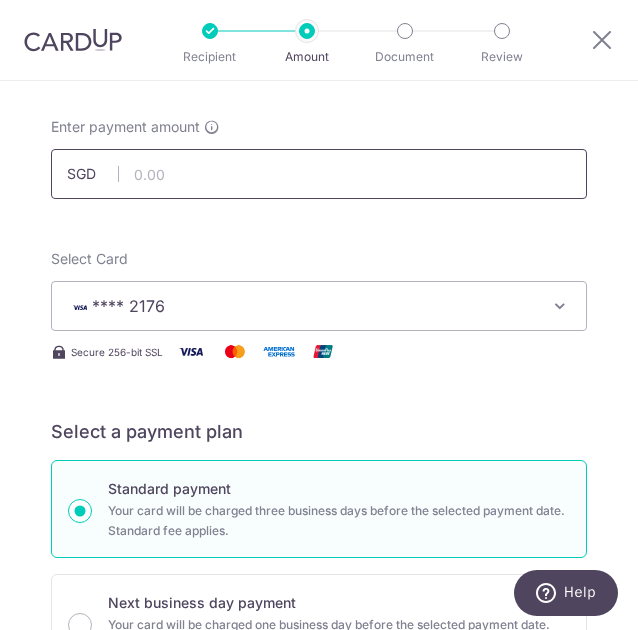click at bounding box center [319, 174] 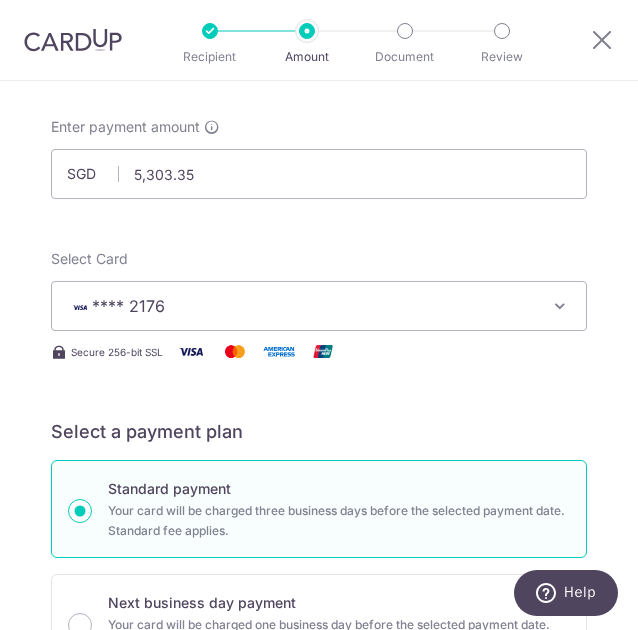 click on "Enter payment amount
SGD
5,303.35
5303.35
Select Card
**** 2176
Add credit card
Your Cards
**** 7169
**** 2176
Secure 256-bit SSL
Text
New card details
Card
Secure 256-bit SSL" at bounding box center [319, 988] 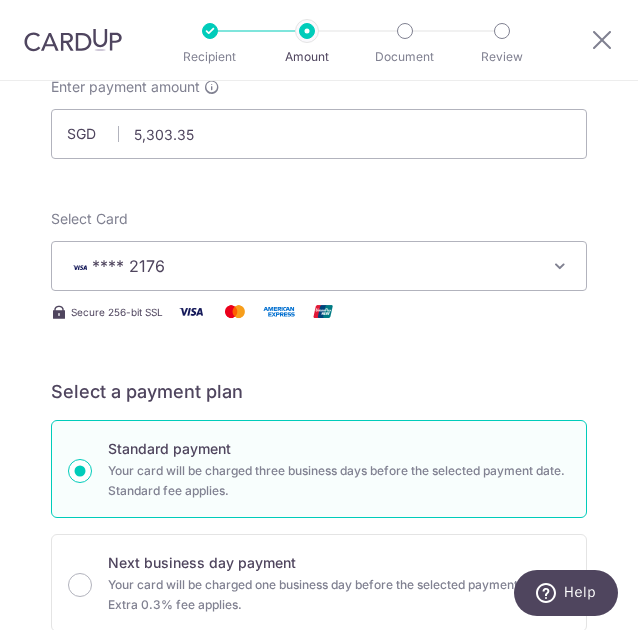 scroll, scrollTop: 100, scrollLeft: 0, axis: vertical 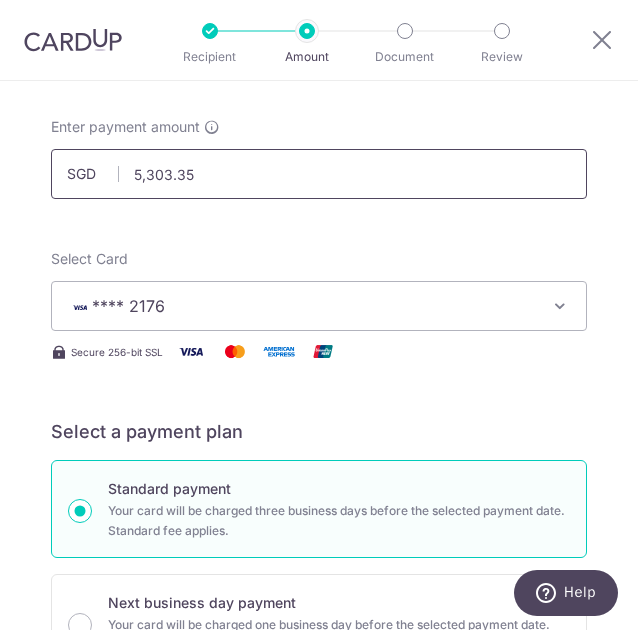 click on "5,303.35" at bounding box center (319, 174) 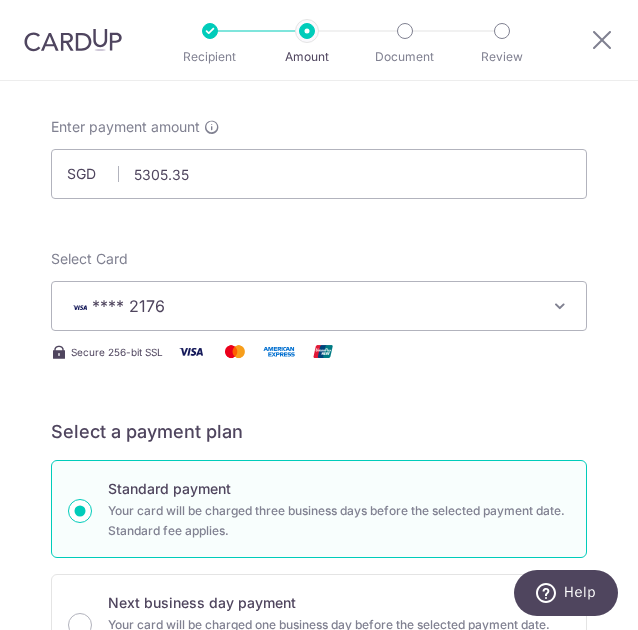 type on "5,305.35" 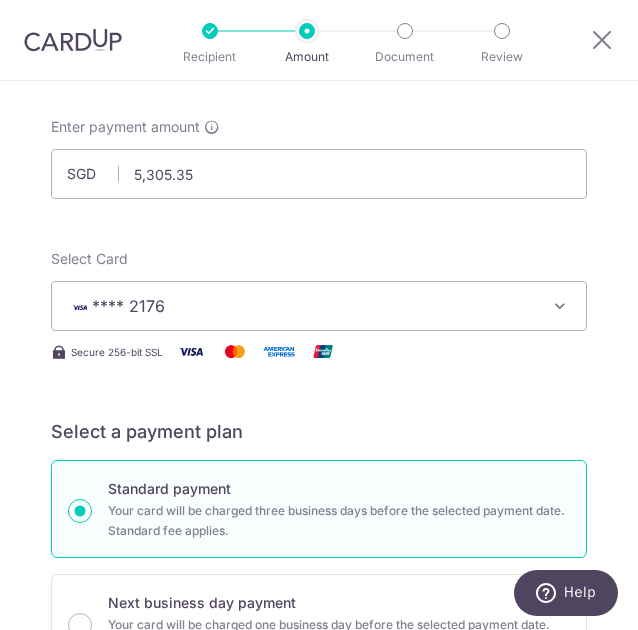 click on "Enter payment amount
SGD
5,305.35
5305.35
Select Card
**** 2176
Add credit card
Your Cards
**** 7169
**** 2176
Secure 256-bit SSL
Text
New card details
Card
Secure 256-bit SSL" at bounding box center [319, 988] 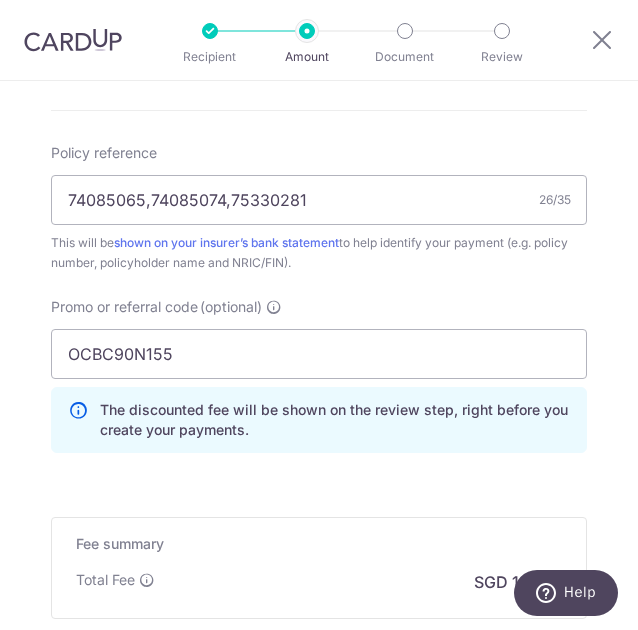 scroll, scrollTop: 1100, scrollLeft: 0, axis: vertical 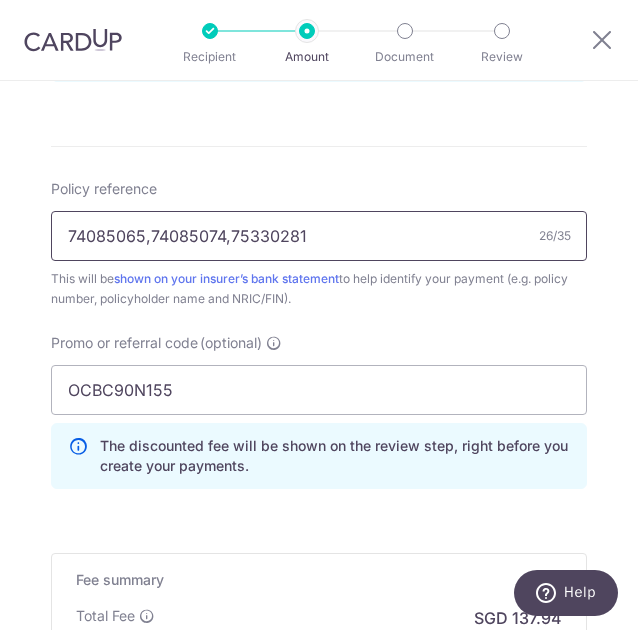 click on "74085065,74085074,75330281" at bounding box center (319, 236) 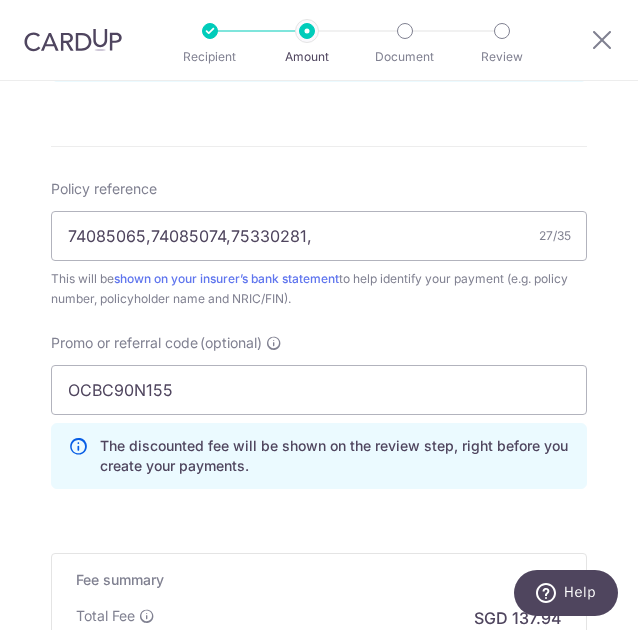 click on "Promo or referral code
(optional)
OCBC90N155
The discounted fee will be shown on the review step, right before you create your payments.
Add" at bounding box center [319, 411] 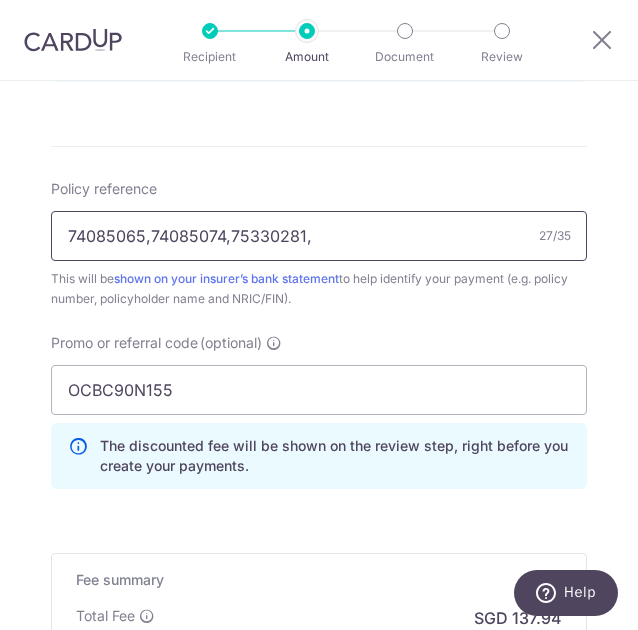 click on "74085065,74085074,75330281," at bounding box center (319, 236) 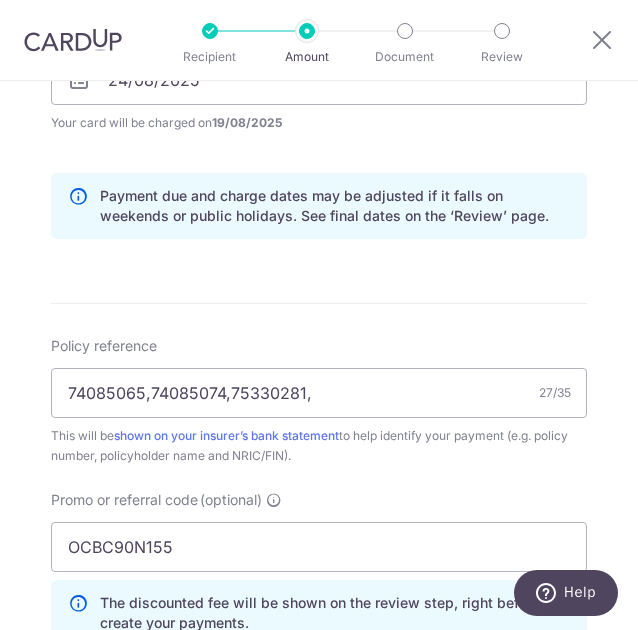 scroll, scrollTop: 900, scrollLeft: 0, axis: vertical 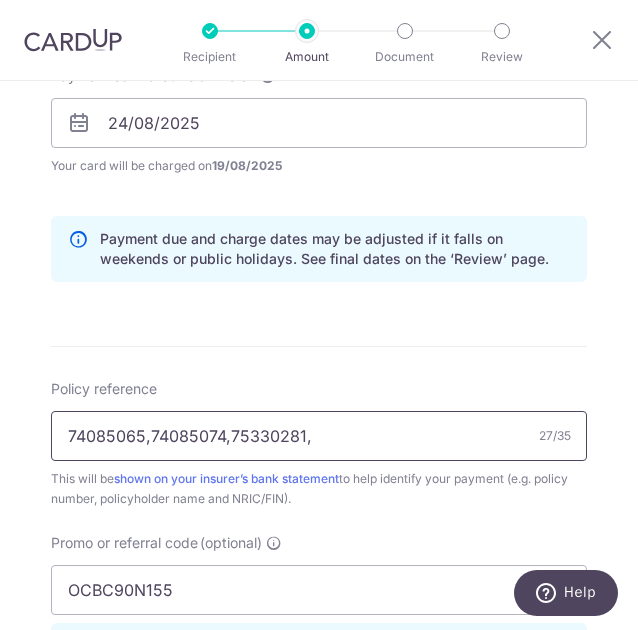 click on "74085065,74085074,75330281," at bounding box center [319, 436] 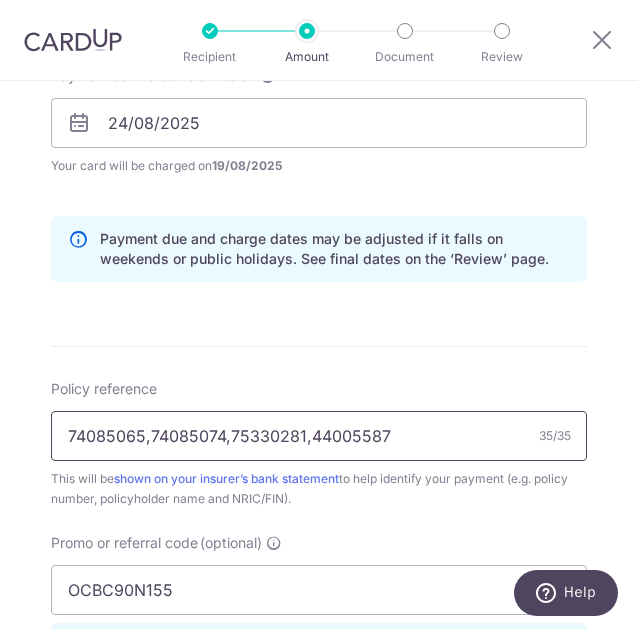 type on "74085065,74085074,75330281,44005587" 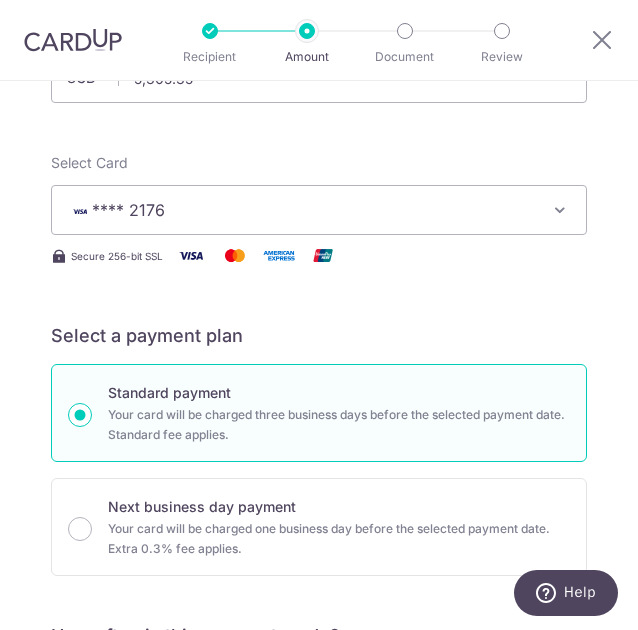 scroll, scrollTop: 100, scrollLeft: 0, axis: vertical 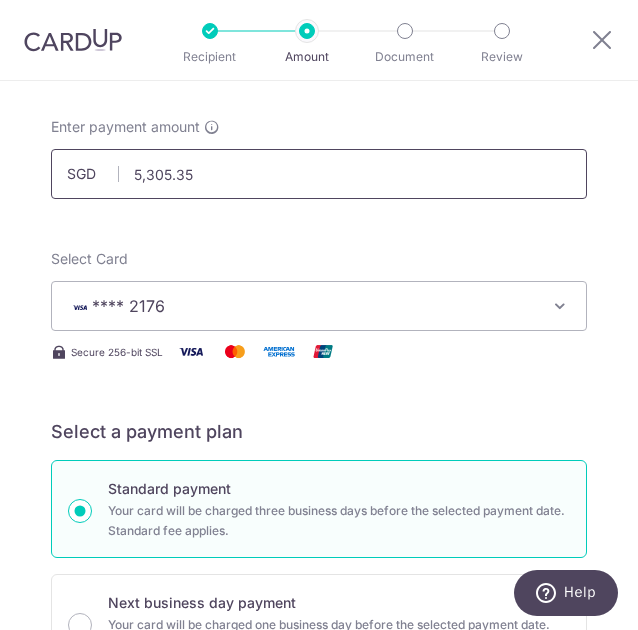 click on "5,305.35" at bounding box center (319, 174) 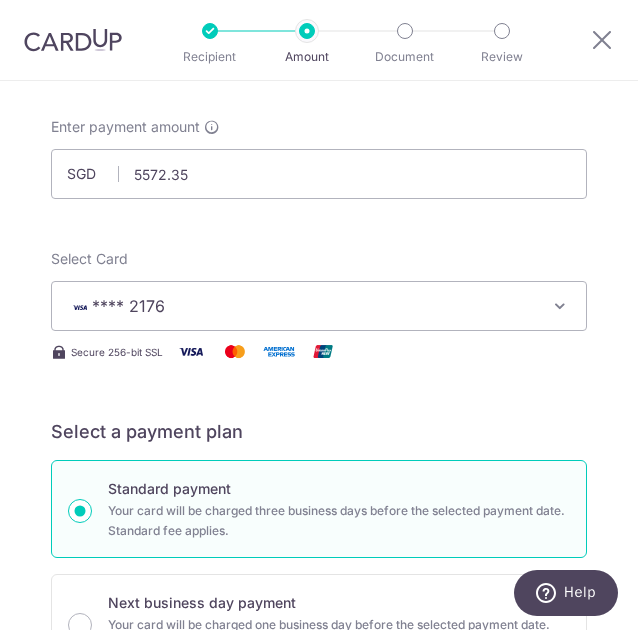 click on "Enter payment amount
SGD
5572.35
5305.35
Select Card
**** 2176
Add credit card
Your Cards
**** 7169
**** 2176
Secure 256-bit SSL
Text
New card details
Card
Secure 256-bit SSL" at bounding box center [319, 988] 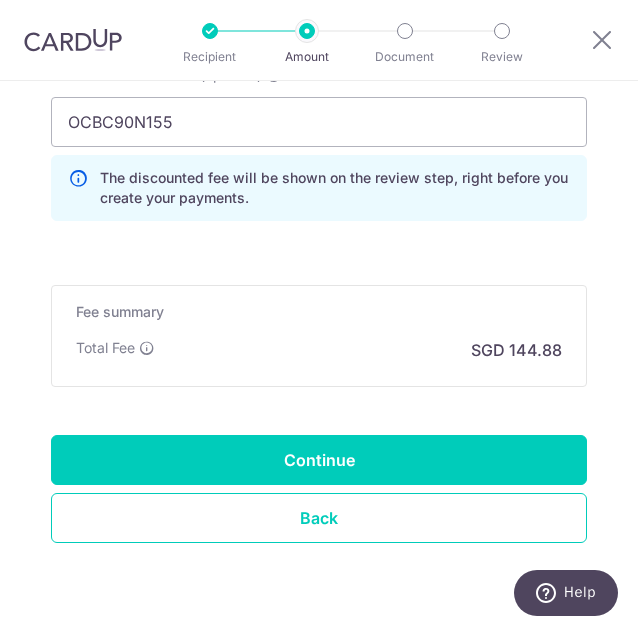 scroll, scrollTop: 1400, scrollLeft: 0, axis: vertical 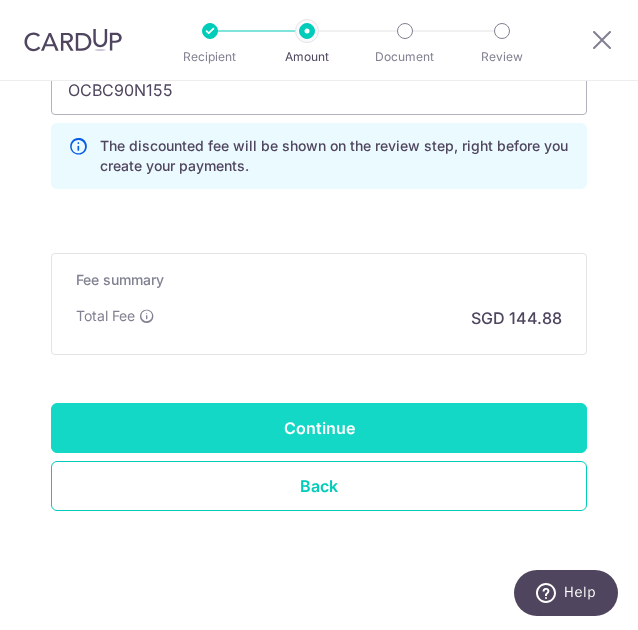 click on "Continue" at bounding box center (319, 428) 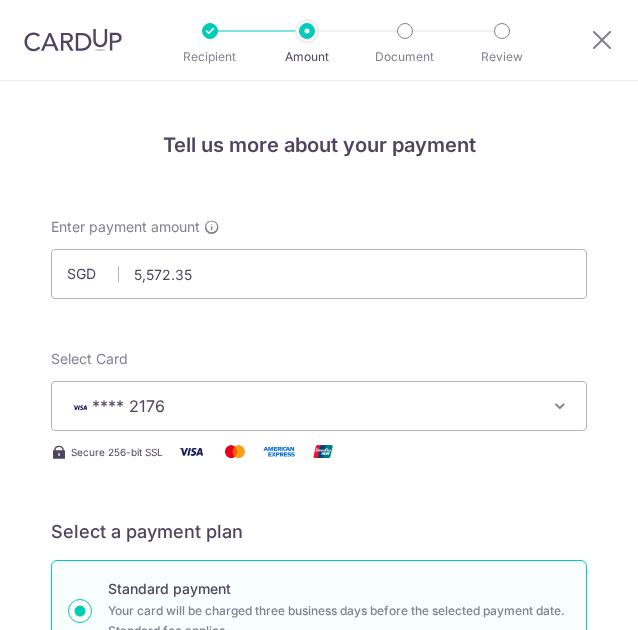 scroll, scrollTop: 0, scrollLeft: 0, axis: both 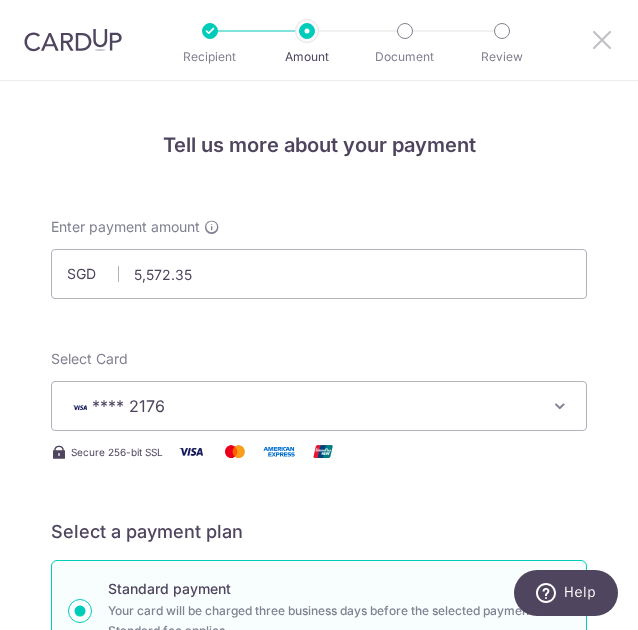 click at bounding box center (602, 39) 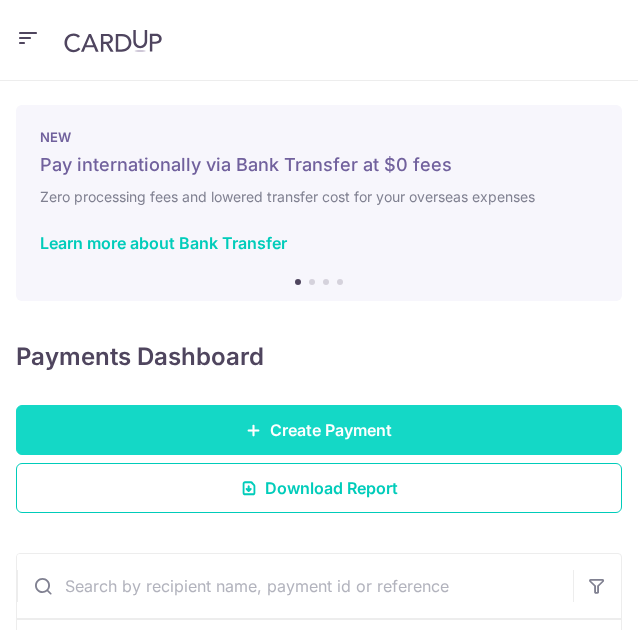 click on "Create Payment" at bounding box center [319, 430] 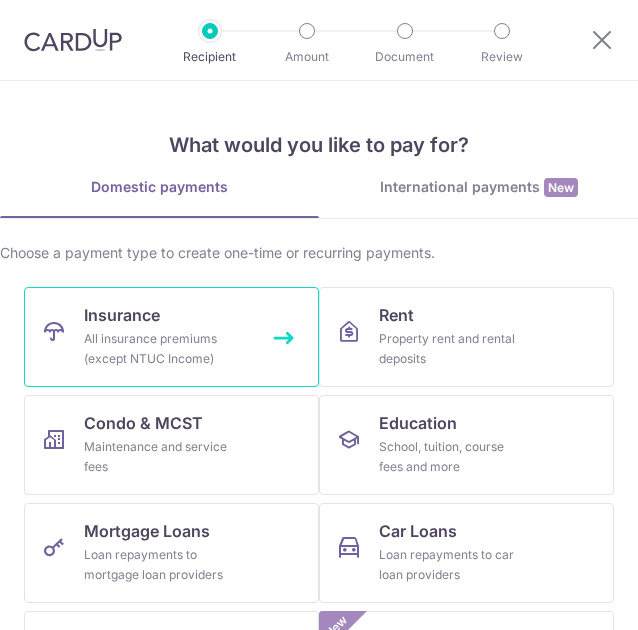 click on "All insurance premiums (except NTUC Income)" at bounding box center [156, 349] 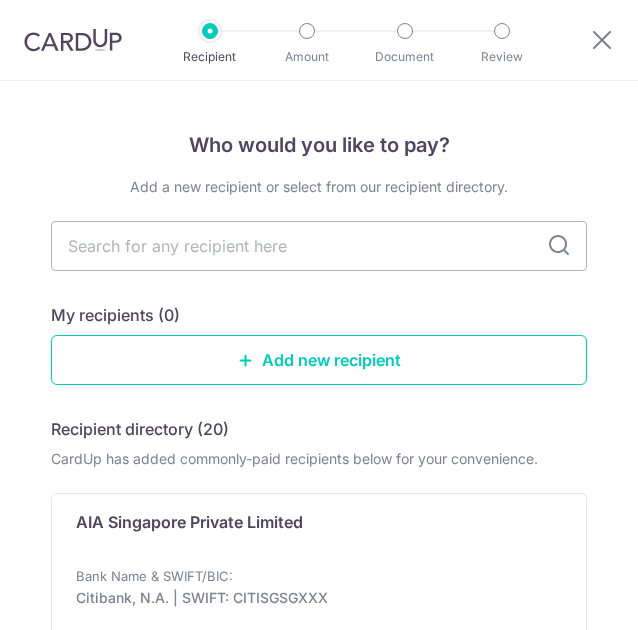 scroll, scrollTop: 0, scrollLeft: 0, axis: both 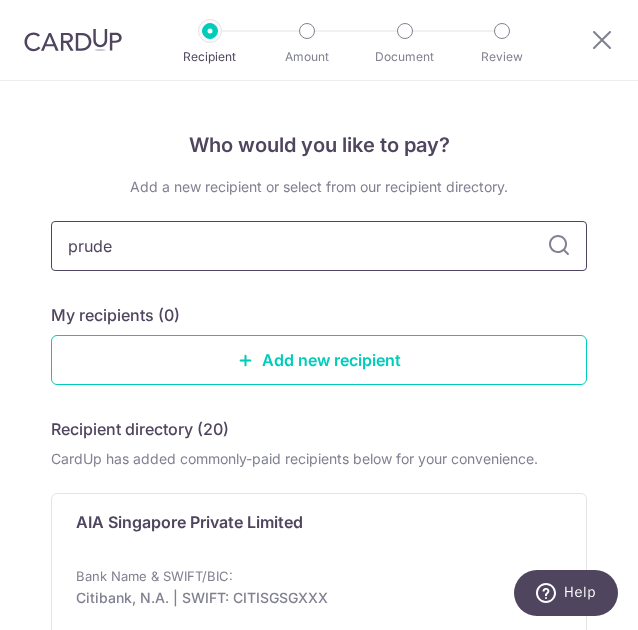 type on "prudential" 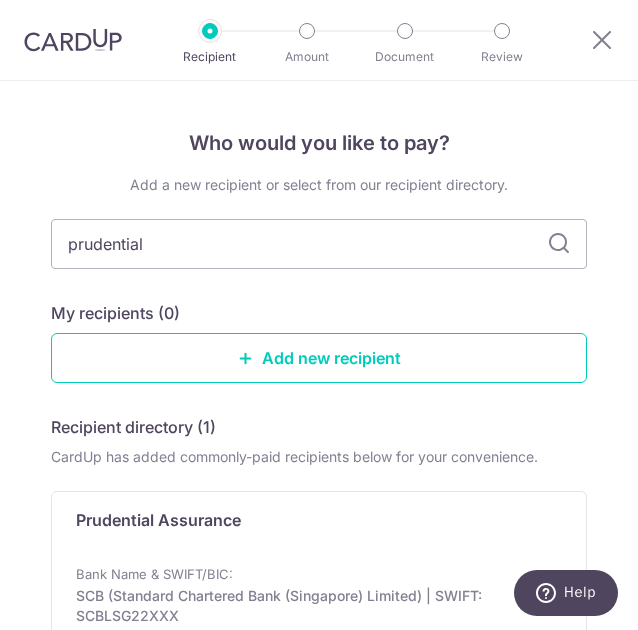 scroll, scrollTop: 0, scrollLeft: 0, axis: both 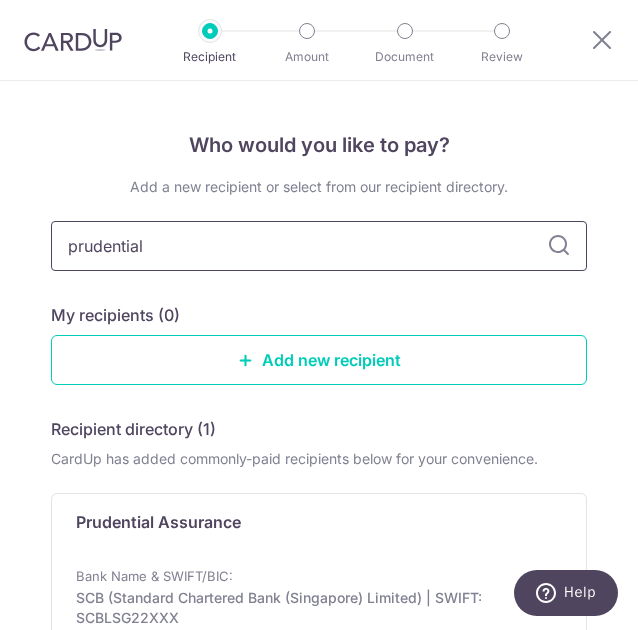click on "prudential" at bounding box center [319, 246] 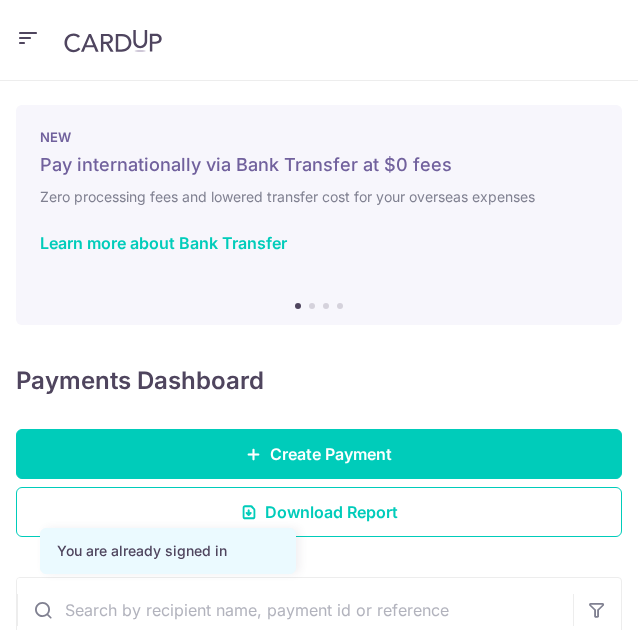 scroll, scrollTop: 0, scrollLeft: 0, axis: both 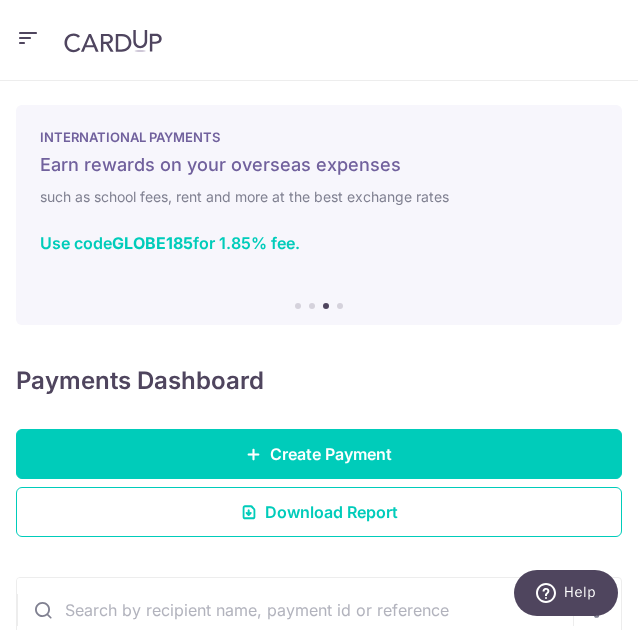 click at bounding box center [319, 40] 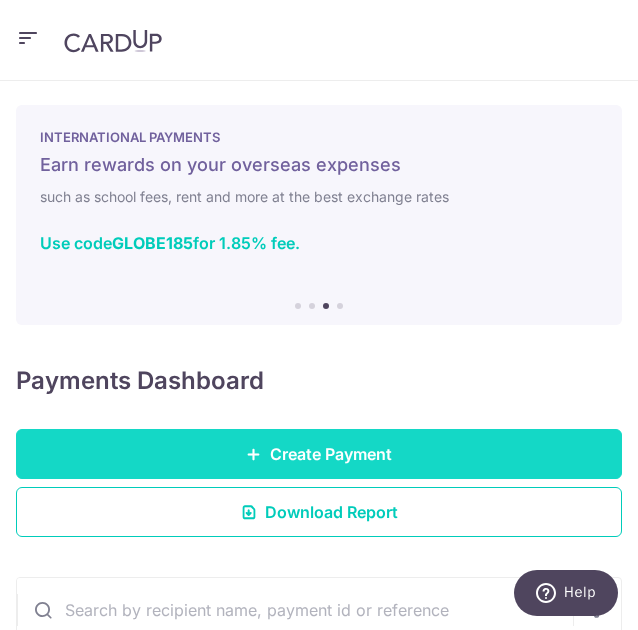 click on "Create Payment" at bounding box center (319, 454) 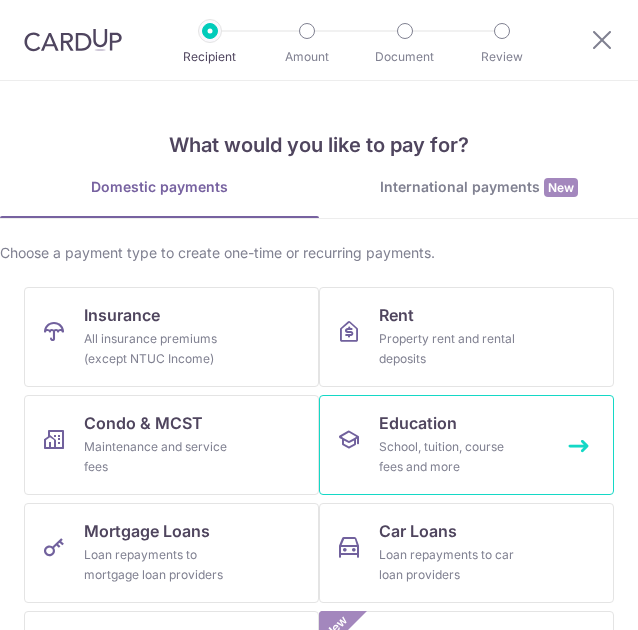 scroll, scrollTop: 0, scrollLeft: 0, axis: both 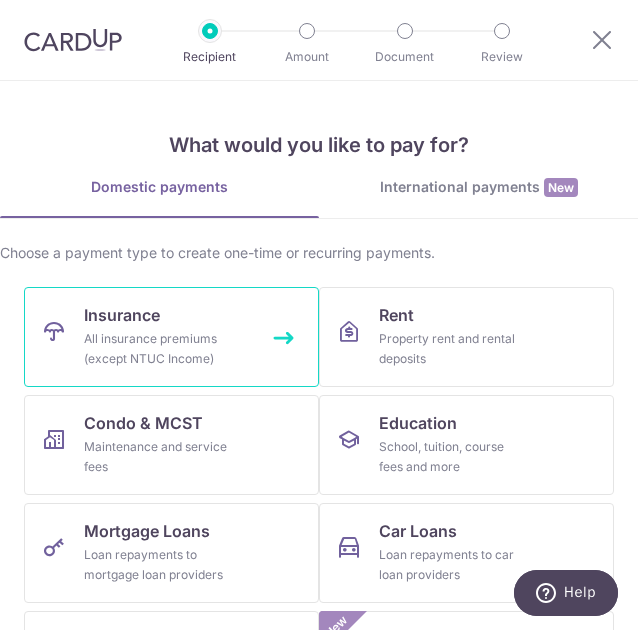 click on "Insurance" at bounding box center [122, 315] 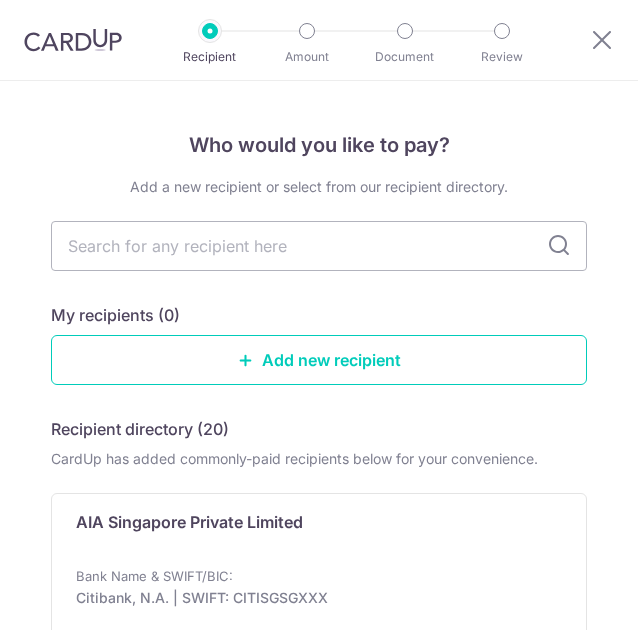 scroll, scrollTop: 0, scrollLeft: 0, axis: both 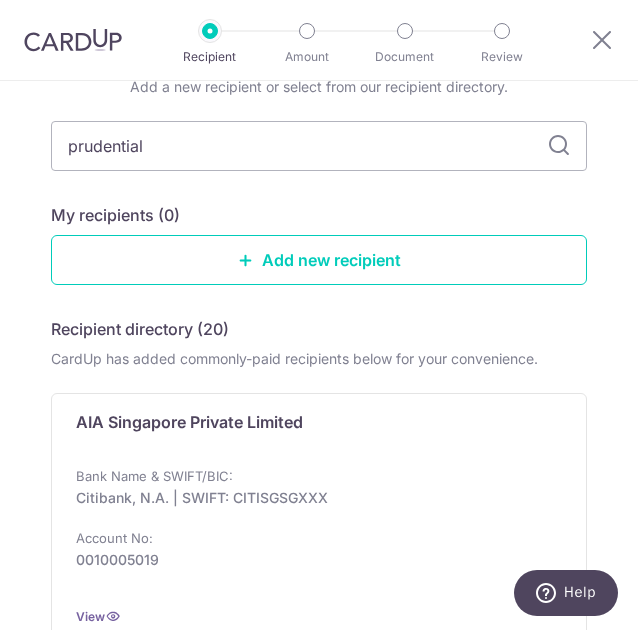 type on "prudential" 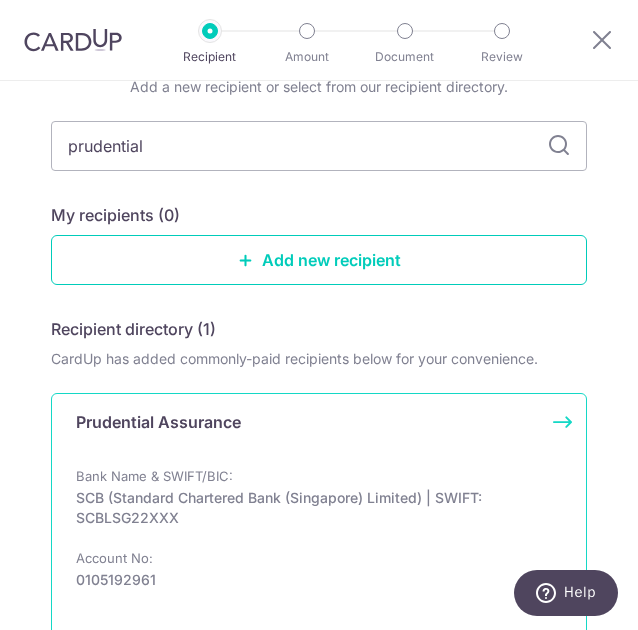 click on "Bank Name & SWIFT/BIC:
[BANK] ([BANK]) | SWIFT: [SWIFT]
Account No:
[ACCOUNT]" at bounding box center (319, 538) 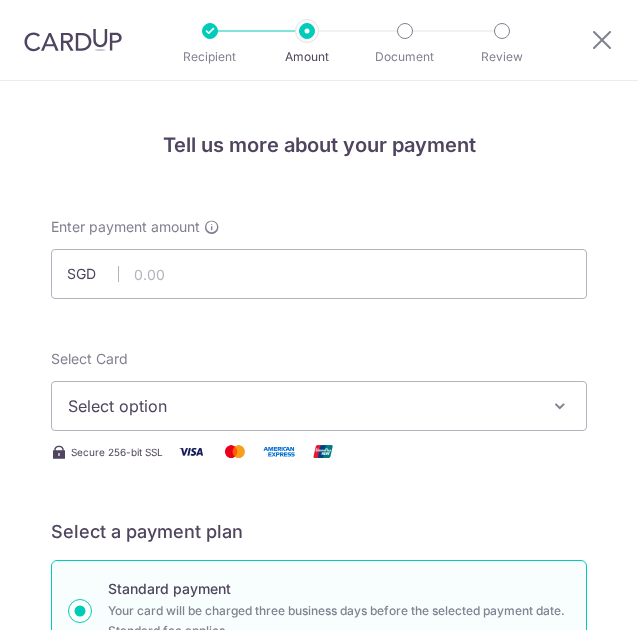 scroll, scrollTop: 0, scrollLeft: 0, axis: both 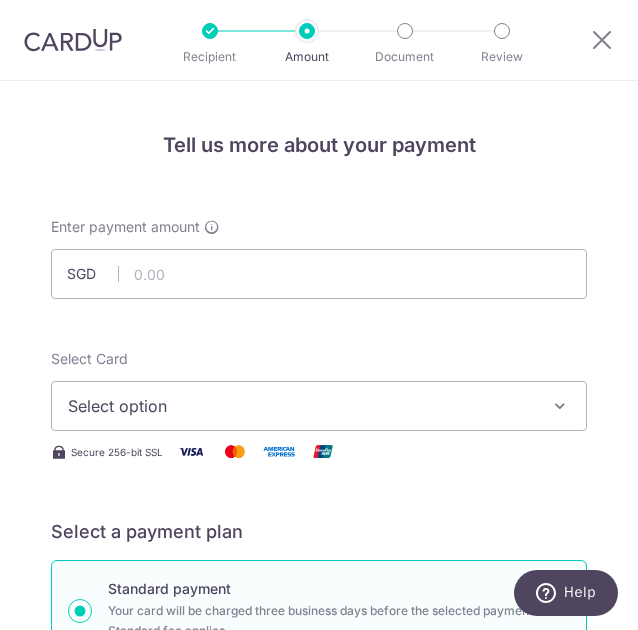 click on "Select option" at bounding box center (305, 406) 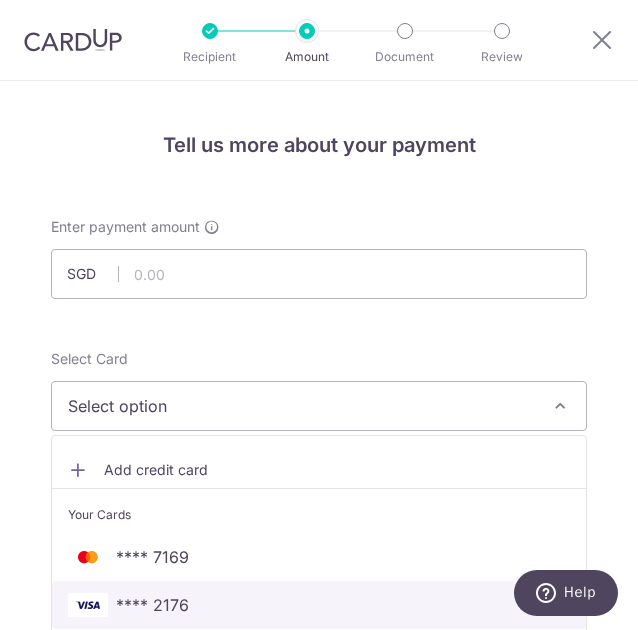 click on "**** 2176" at bounding box center [319, 605] 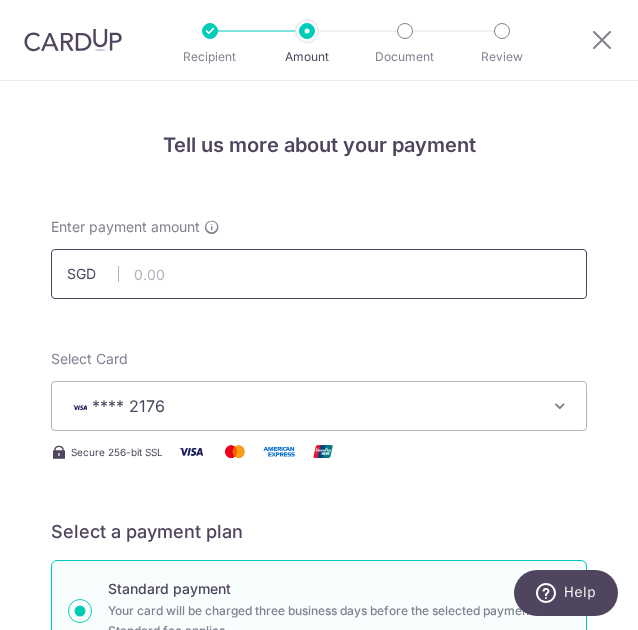 click at bounding box center (319, 274) 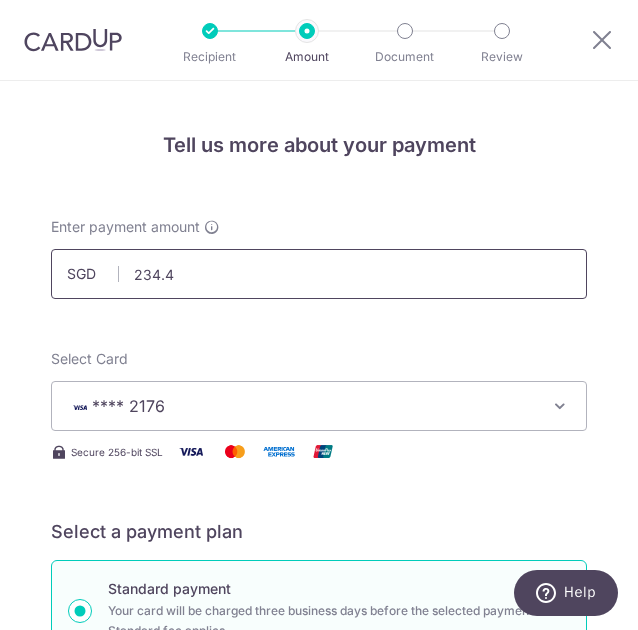 type on "234.44" 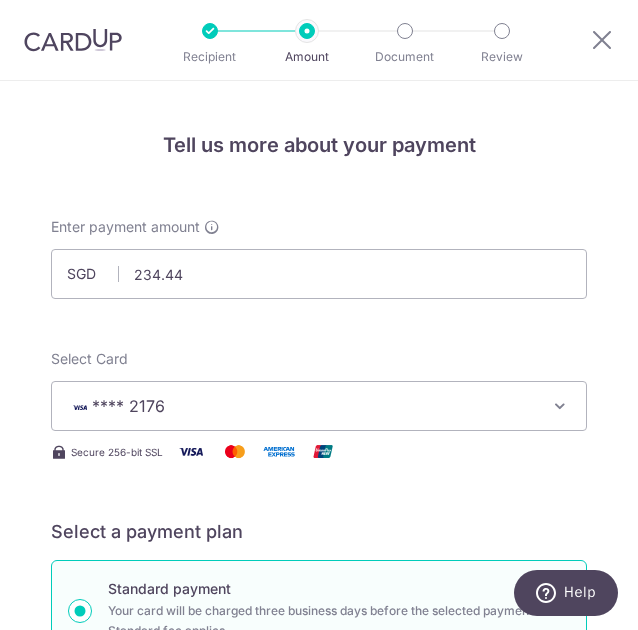 click on "Tell us more about your payment
Enter payment amount
SGD
234.44
Select Card
**** 2176
Add credit card
Your Cards
**** 7169
**** 2176
Secure 256-bit SSL
Text
New card details
Card
Secure 256-bit SSL" at bounding box center (319, 958) 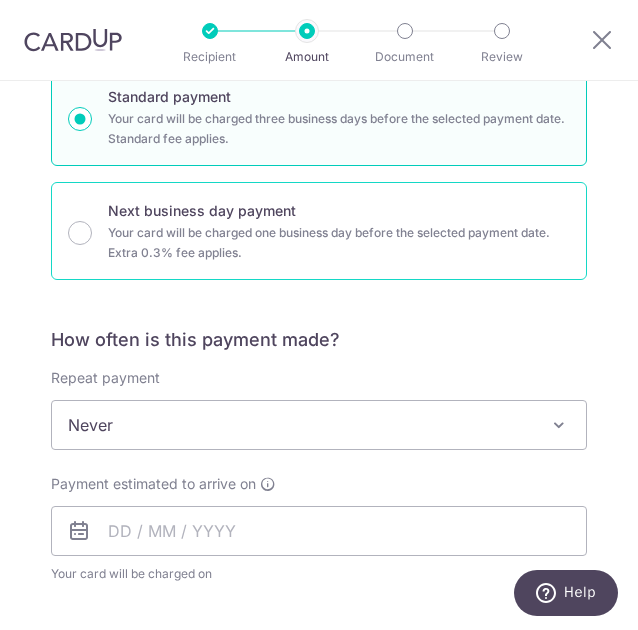 scroll, scrollTop: 500, scrollLeft: 0, axis: vertical 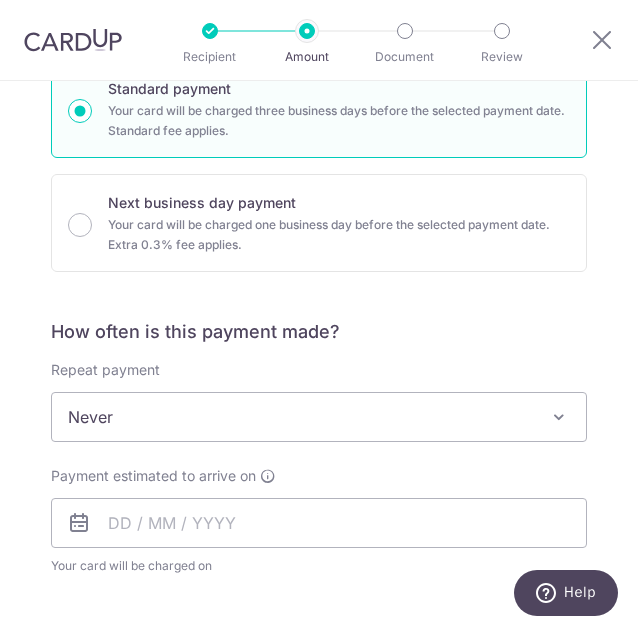click on "Never" at bounding box center (319, 417) 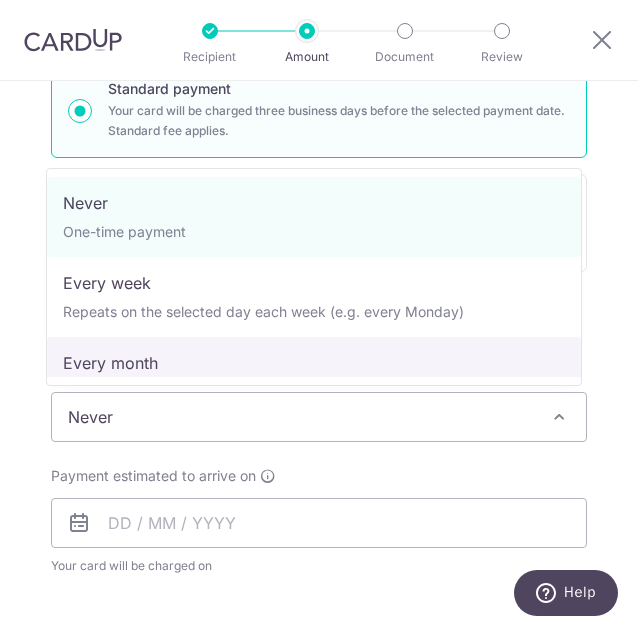 select on "3" 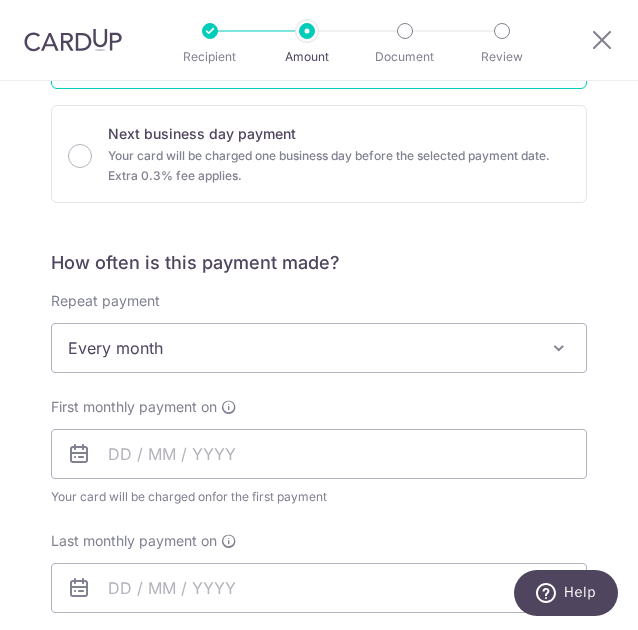 scroll, scrollTop: 600, scrollLeft: 0, axis: vertical 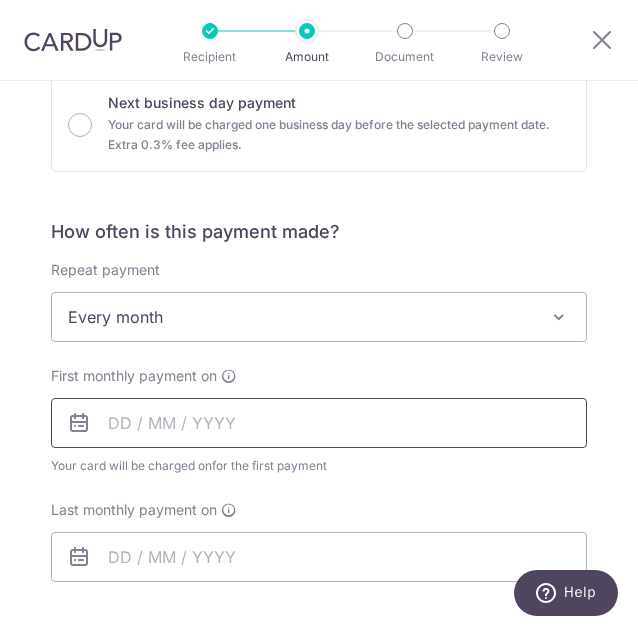 click at bounding box center [319, 423] 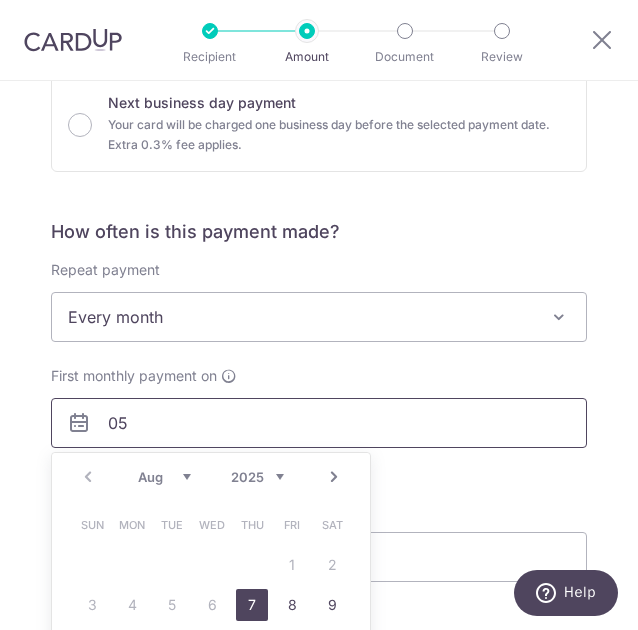 type on "0" 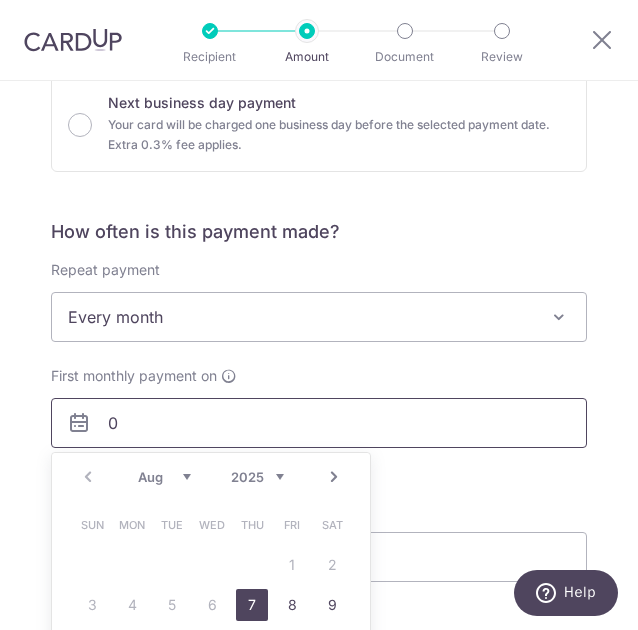 type 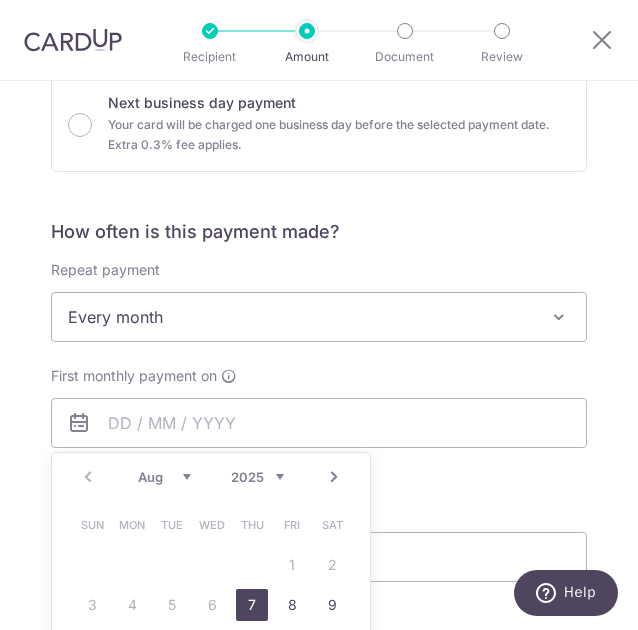 click on "Every month" at bounding box center (319, 317) 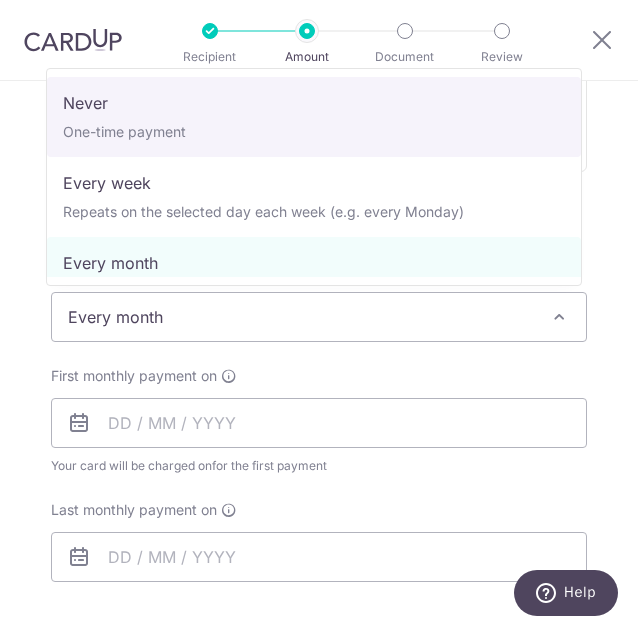 select on "1" 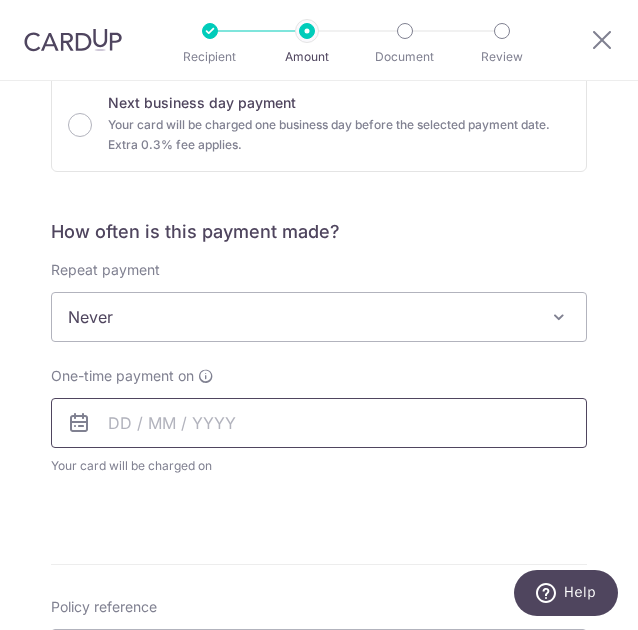 click at bounding box center [319, 423] 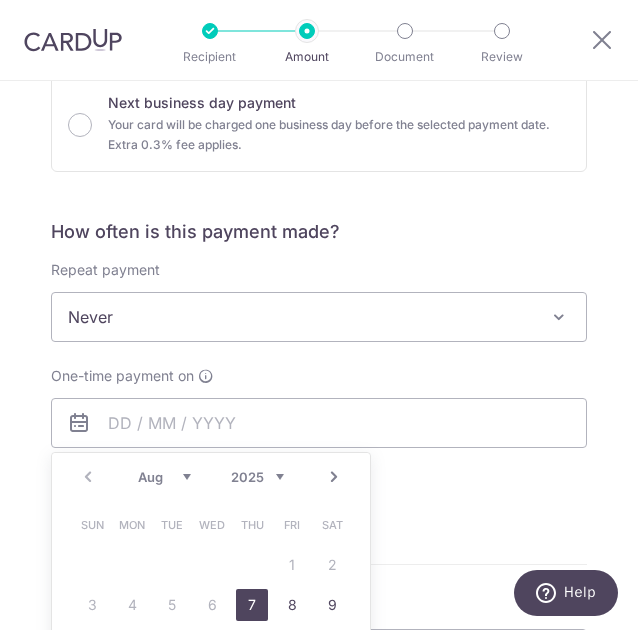 click on "How often is this payment made?
Repeat payment
Never
Every week
Every month
Every quarter
Every half a year
Every year Never
To set up monthly income tax payments on CardUp, please ensure the following:     Keep GIRO active   First payment through GIRO   Limit of 11 months scheduling   Upload Notice of Assessment    For more details, refer to this guide:  CardUp Help - Monthly Income Tax Payments
One-time payment on
Prev Next Aug Sep Oct Nov Dec 2025 2026 2027 2028 2029 2030 2031 2032 2033 2034 2035 Sun Mon Tue Wed Thu Fri Sat           1 2 3 4 5 6 7 8 9 10 11 12 13 14 15 16 17 18 19 20 21 22 23 24 25 26 27 28 29 30 31             Why are some dates not available?
Your card will be charged on   for the first payment" at bounding box center [319, 368] 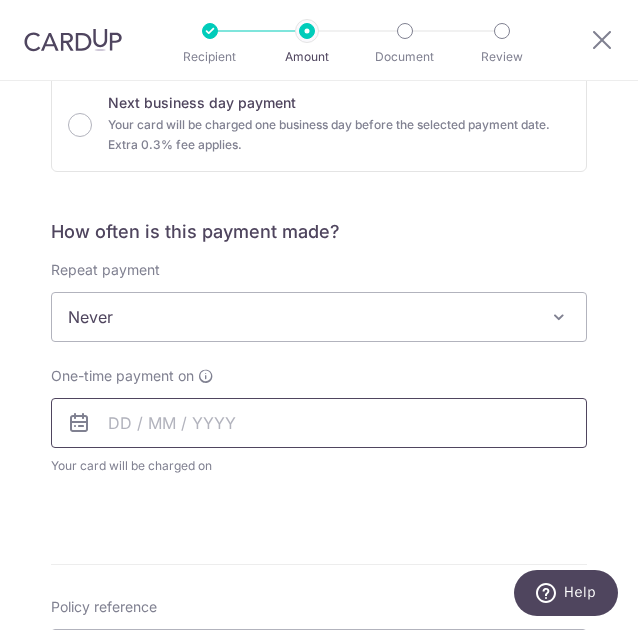 click at bounding box center [319, 423] 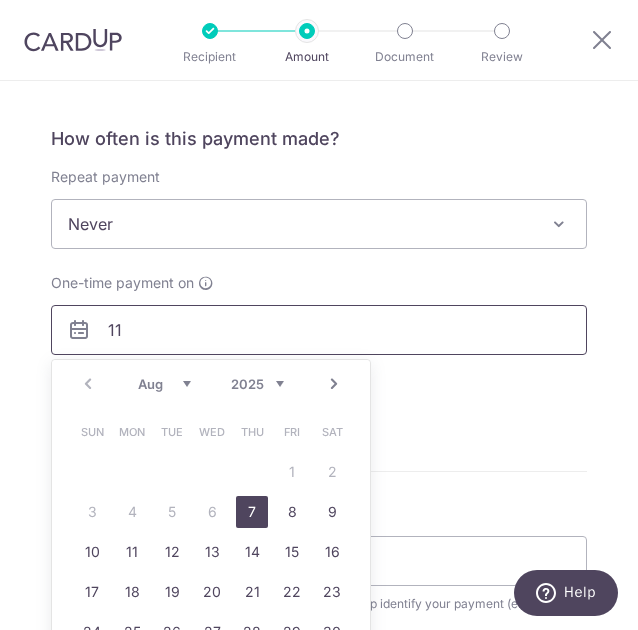 scroll, scrollTop: 800, scrollLeft: 0, axis: vertical 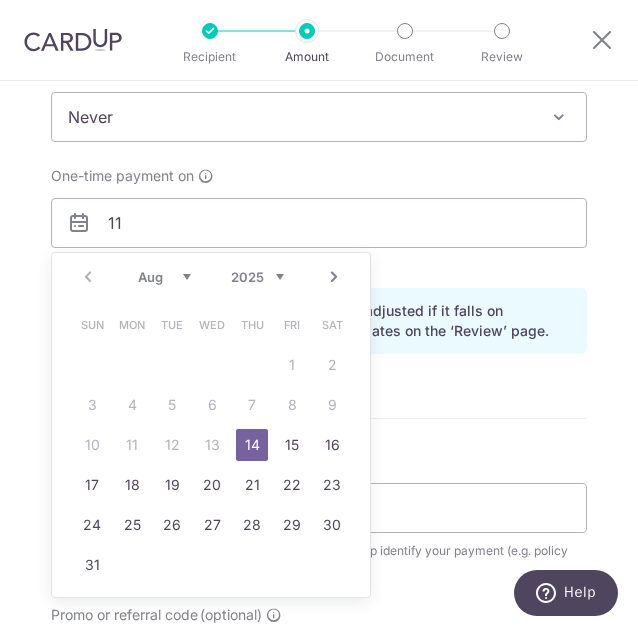 click on "Enter payment amount
SGD
234.44
234.44
Select Card
**** 2176
Add credit card
Your Cards
**** 7169
**** 2176
Secure 256-bit SSL
Text
New card details
Card
Secure 256-bit SSL" at bounding box center (319, 229) 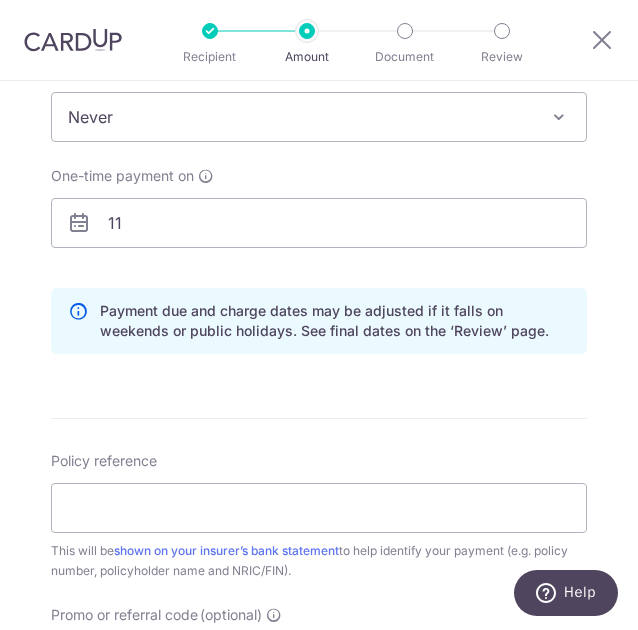 click on "One-time payment on" at bounding box center (122, 176) 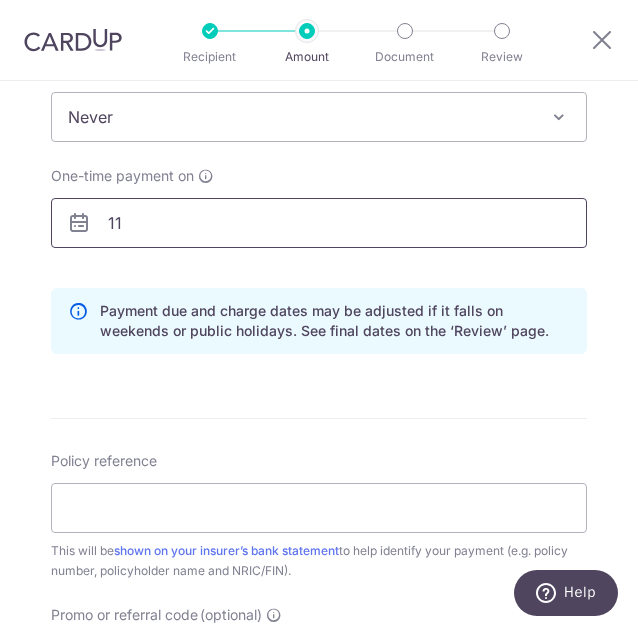 click on "11" at bounding box center (319, 223) 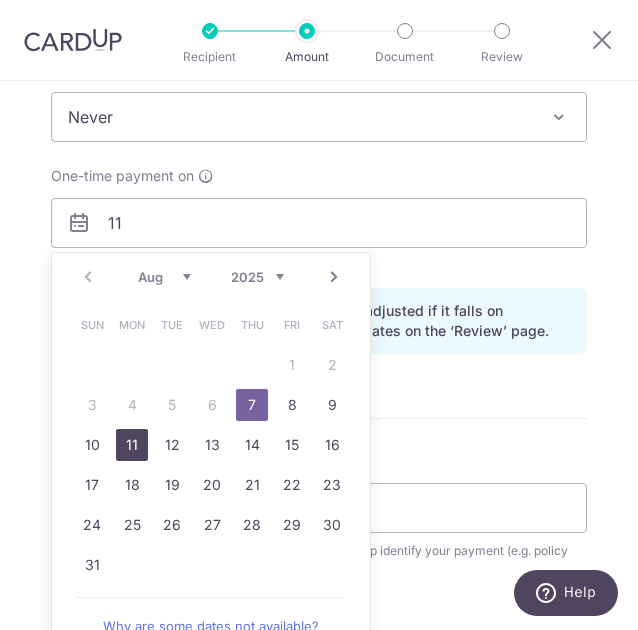 click on "11" at bounding box center (132, 445) 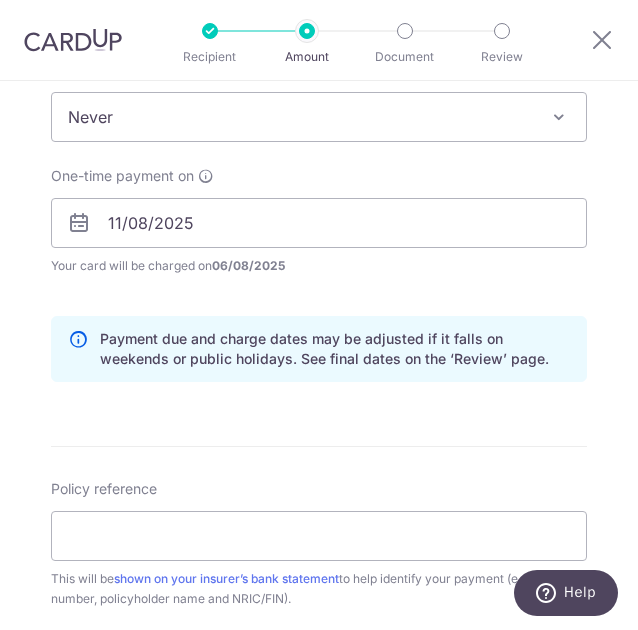 click on "Enter payment amount
SGD
234.44
234.44
Select Card
**** 2176
Add credit card
Your Cards
**** 7169
**** 2176
Secure 256-bit SSL
Text
New card details
Card
Secure 256-bit SSL" at bounding box center (319, 243) 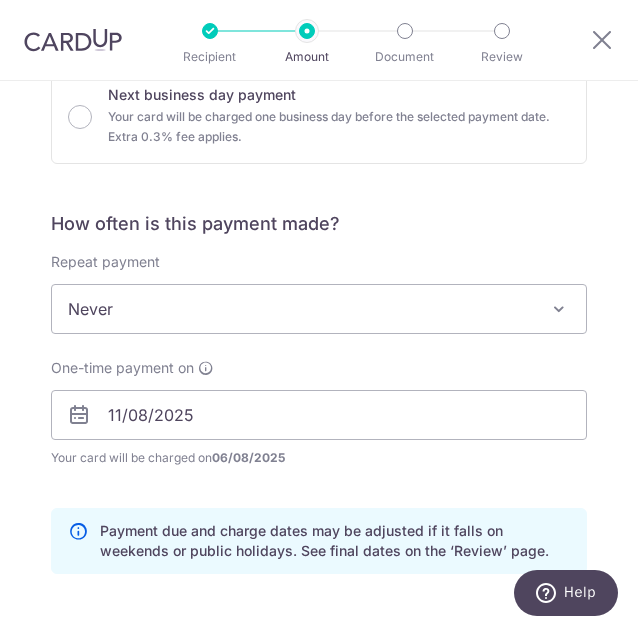scroll, scrollTop: 600, scrollLeft: 0, axis: vertical 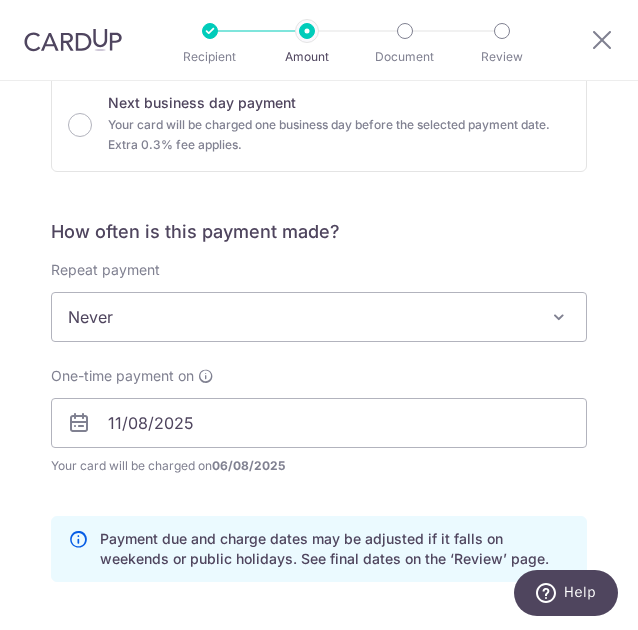 click on "Never" at bounding box center [319, 317] 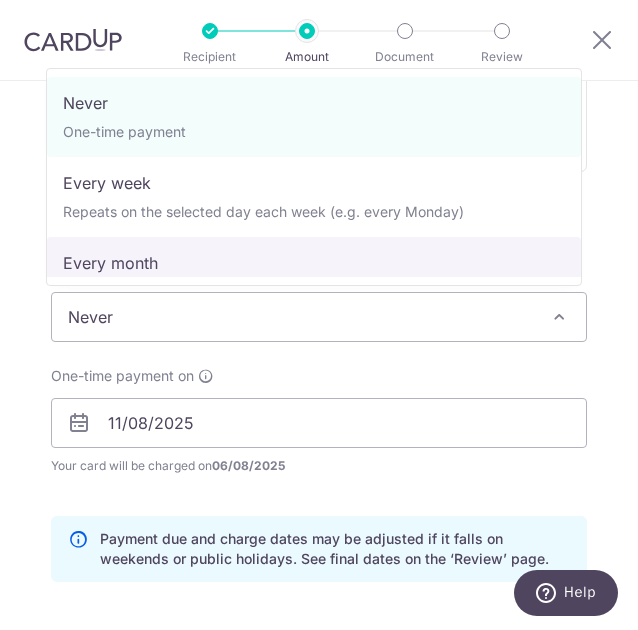 select on "3" 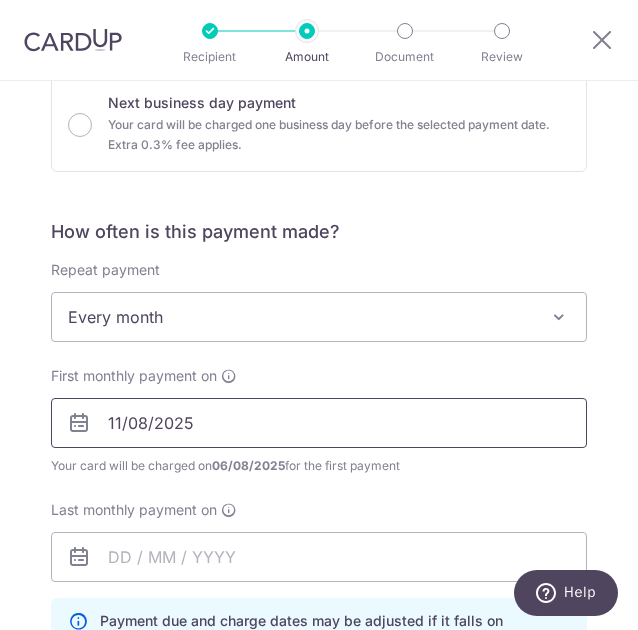 click on "11/08/2025" at bounding box center [319, 423] 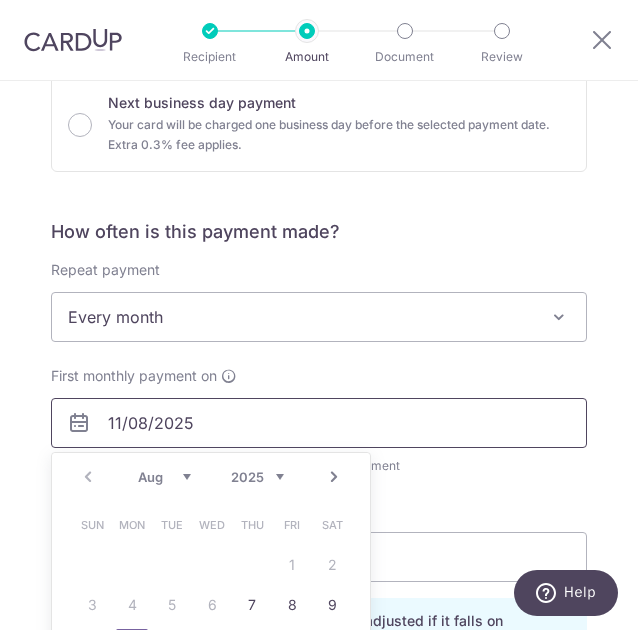 scroll, scrollTop: 700, scrollLeft: 0, axis: vertical 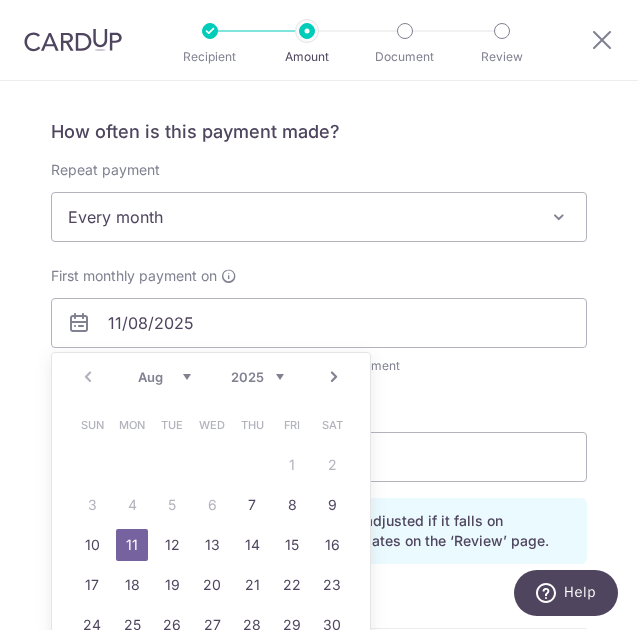 click on "Sun Mon Tue Wed Thu Fri Sat           1 2 3 4 5 6 7 8 9 10 11 12 13 14 15 16 17 18 19 20 21 22 23 24 25 26 27 28 29 30 31" at bounding box center (212, 545) 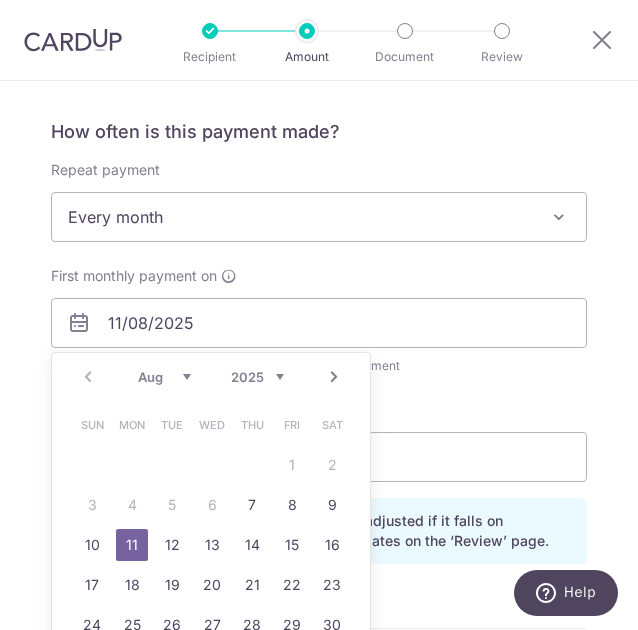 click on "Last monthly payment on" at bounding box center (319, 441) 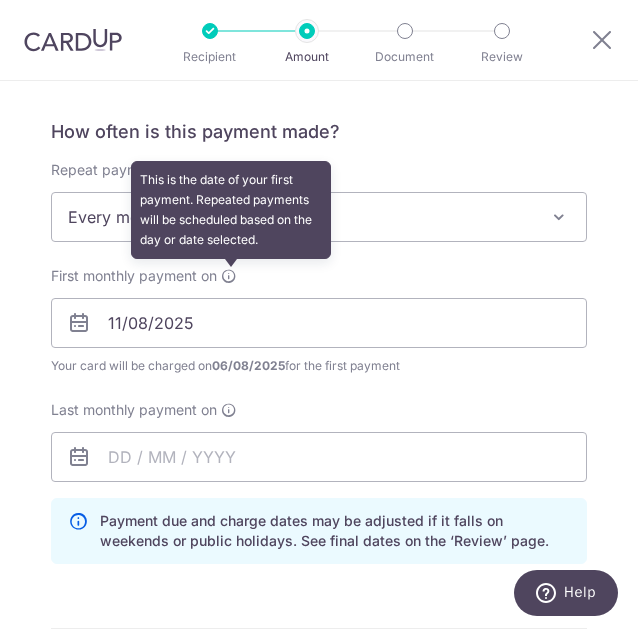 click at bounding box center [229, 276] 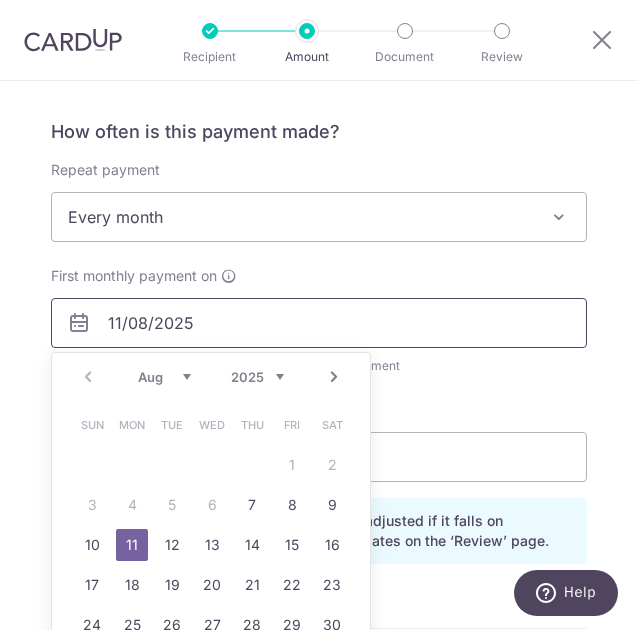 drag, startPoint x: 202, startPoint y: 316, endPoint x: 22, endPoint y: 317, distance: 180.00278 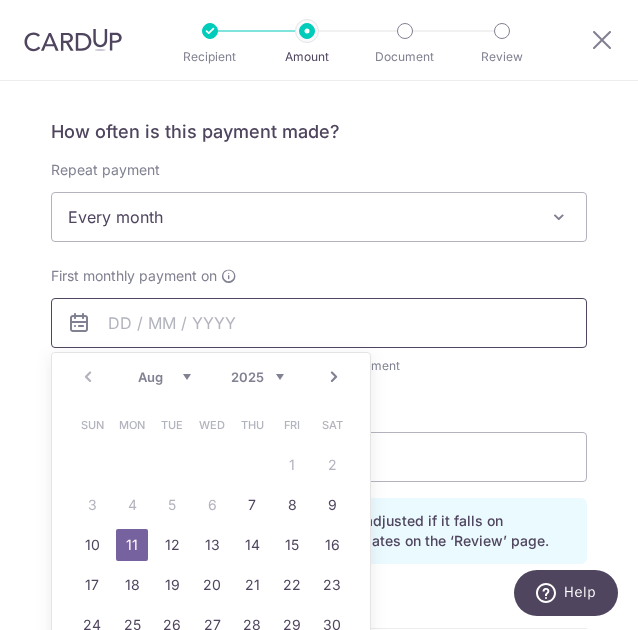 type 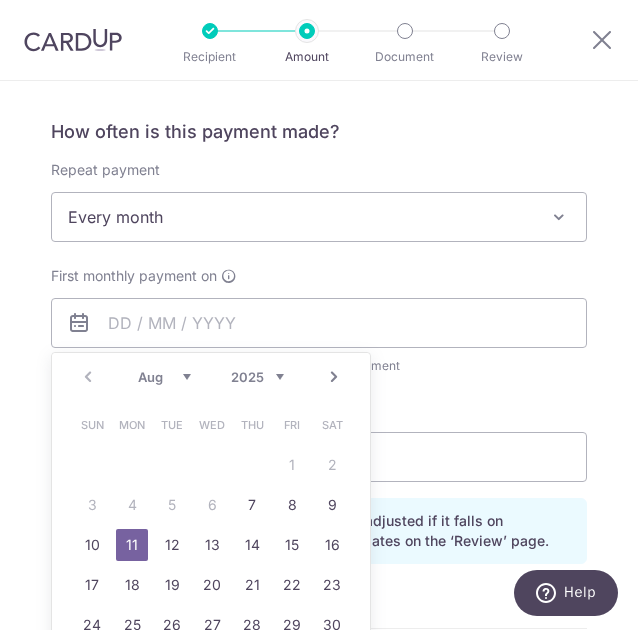 click on "First monthly payment on
Prev Next Aug Sep Oct Nov Dec 2025 2026 2027 2028 2029 2030 2031 2032 2033 2034 2035 Sun Mon Tue Wed Thu Fri Sat           1 2 3 4 5 6 7 8 9 10 11 12 13 14 15 16 17 18 19 20 21 22 23 24 25 26 27 28 29 30 31
Your card will be charged on  06/08/2025  for the first payment
* If your payment is funded by  9:00am SGT on Tuesday 05/08/2025
05/08/2025" at bounding box center (319, 321) 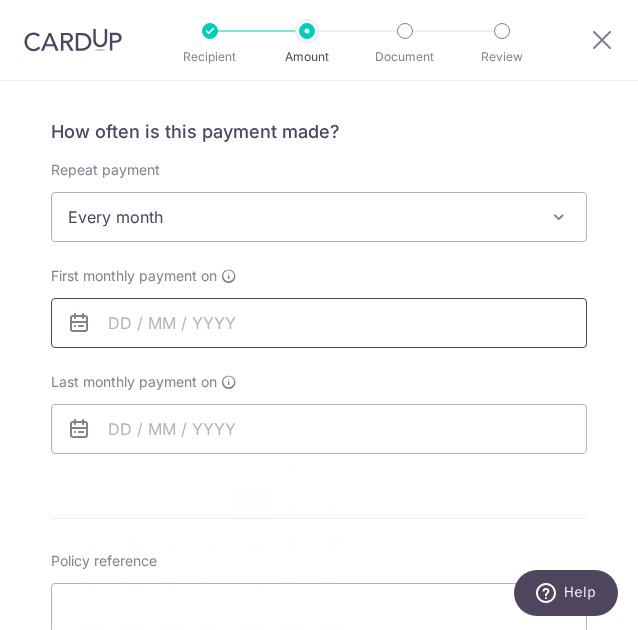 click at bounding box center [319, 323] 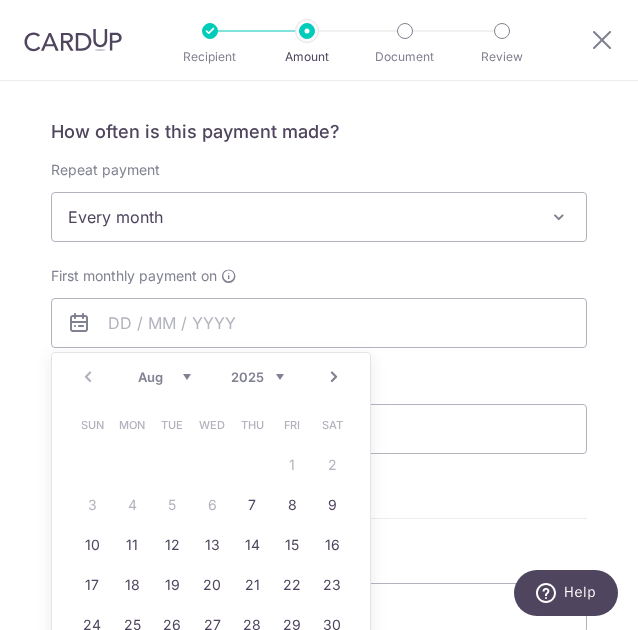 click on "Sun Mon Tue Wed Thu Fri Sat           1 2 3 4 5 6 7 8 9 10 11 12 13 14 15 16 17 18 19 20 21 22 23 24 25 26 27 28 29 30 31" at bounding box center [212, 545] 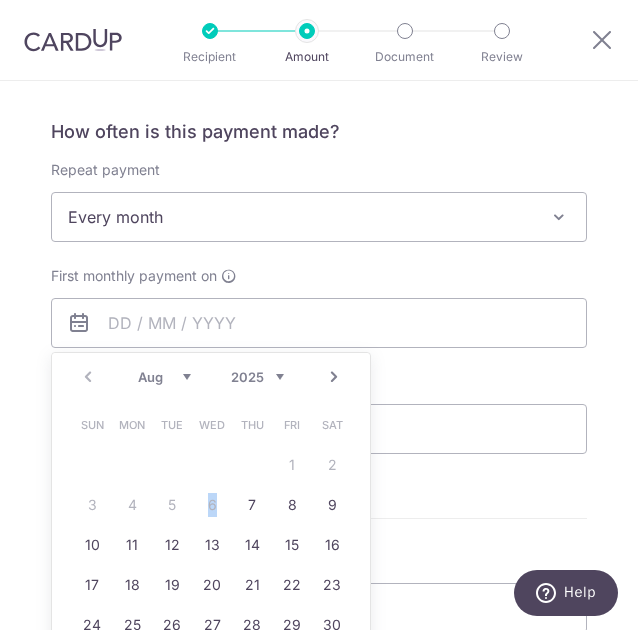 click on "Sun Mon Tue Wed Thu Fri Sat           1 2 3 4 5 6 7 8 9 10 11 12 13 14 15 16 17 18 19 20 21 22 23 24 25 26 27 28 29 30 31" at bounding box center [212, 545] 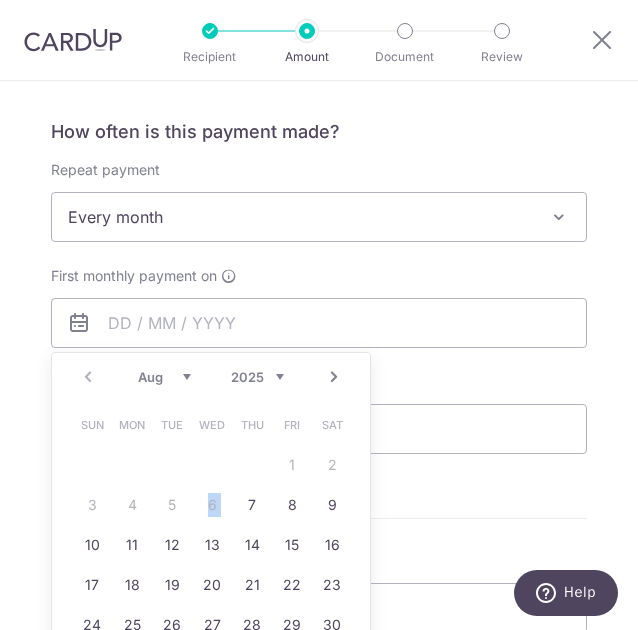 click on "Sun Mon Tue Wed Thu Fri Sat           1 2 3 4 5 6 7 8 9 10 11 12 13 14 15 16 17 18 19 20 21 22 23 24 25 26 27 28 29 30 31" at bounding box center (212, 545) 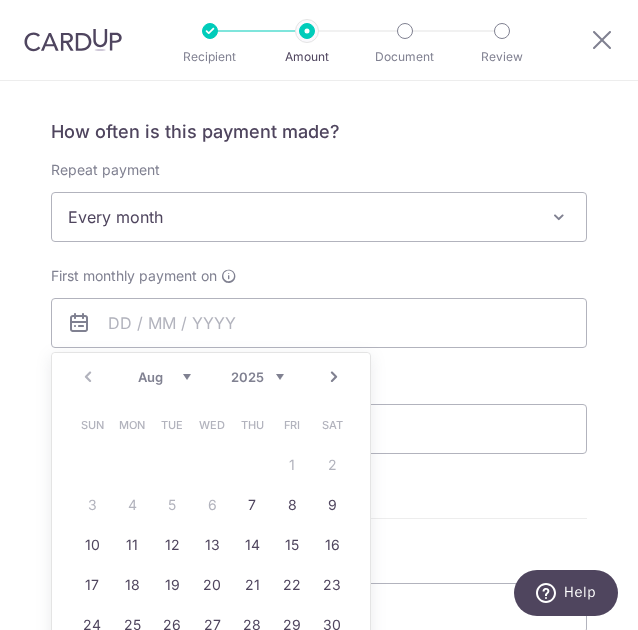 click on "First monthly payment on
Prev Next Aug Sep Oct Nov Dec 2025 2026 2027 2028 2029 2030 2031 2032 2033 2034 2035 Sun Mon Tue Wed Thu Fri Sat           1 2 3 4 5 6 7 8 9 10 11 12 13 14 15 16 17 18 19 20 21 22 23 24 25 26 27 28 29 30 31             Why are some dates not available?
Your card will be charged on  06/08/2025  for the first payment
* If your payment is funded by  9:00am SGT on Tuesday 05/08/2025
05/08/2025
No. of Payments
Last monthly payment on" at bounding box center (319, 360) 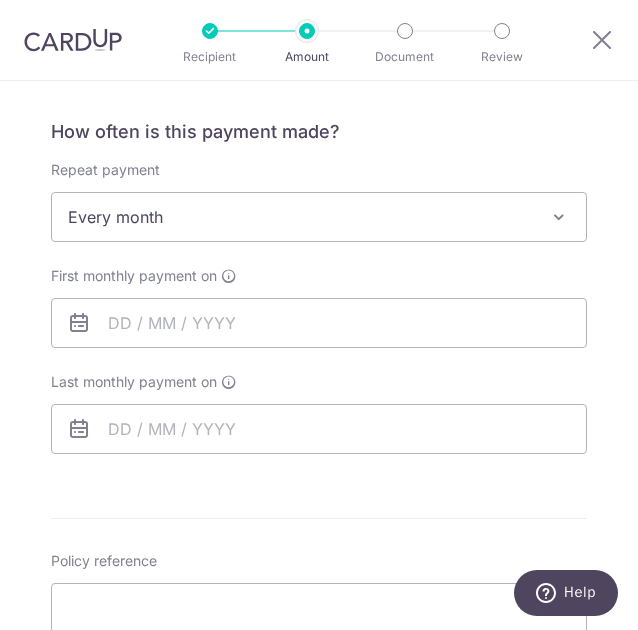 click on "Every month" at bounding box center [319, 217] 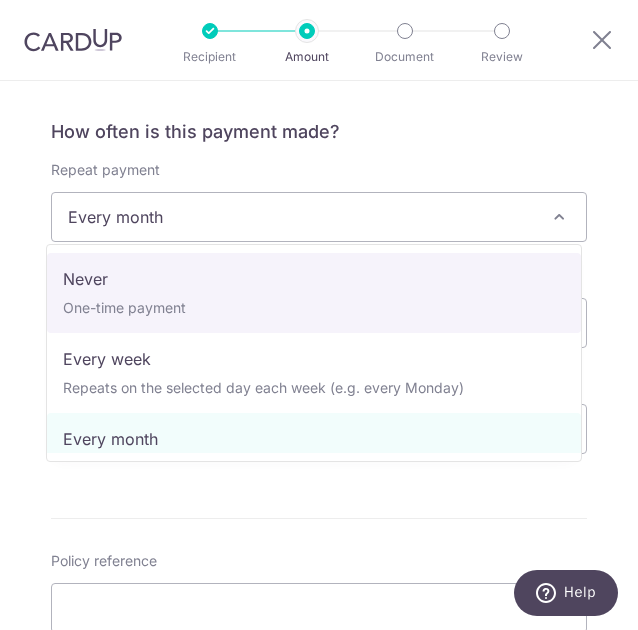 select on "1" 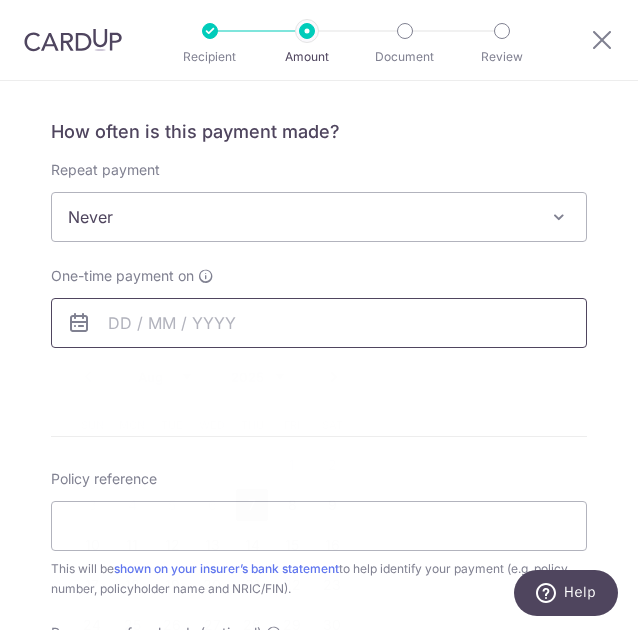 click at bounding box center (319, 323) 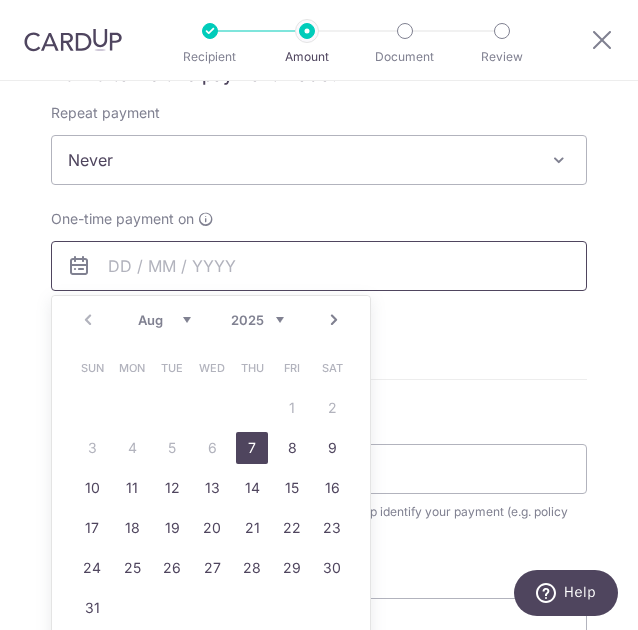scroll, scrollTop: 800, scrollLeft: 0, axis: vertical 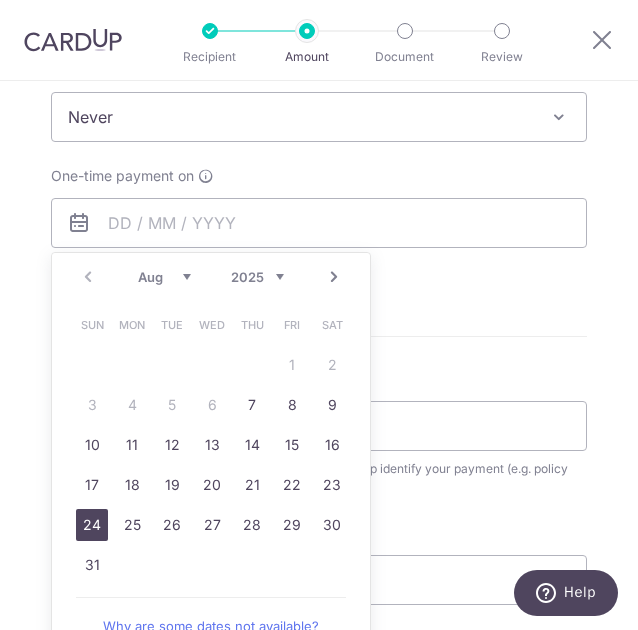 click on "24" at bounding box center [92, 525] 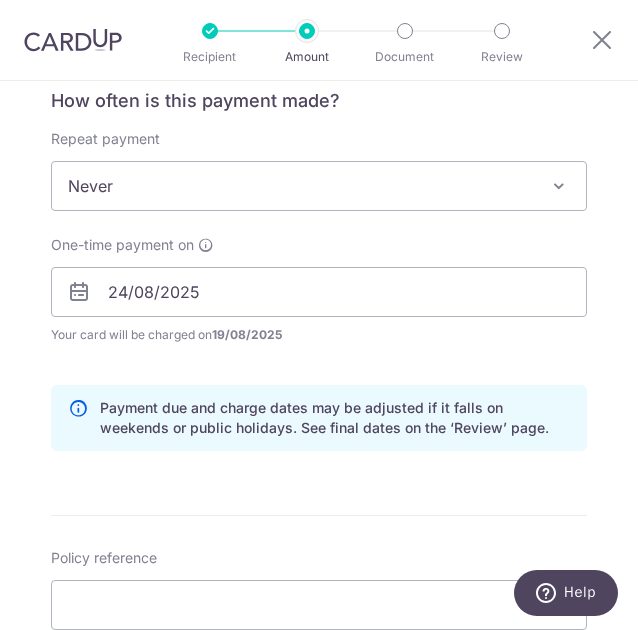 scroll, scrollTop: 700, scrollLeft: 0, axis: vertical 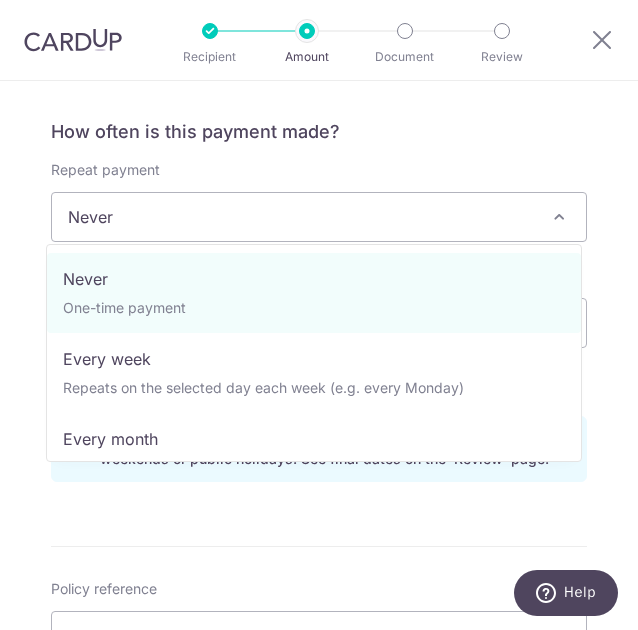 click on "Never" at bounding box center [319, 217] 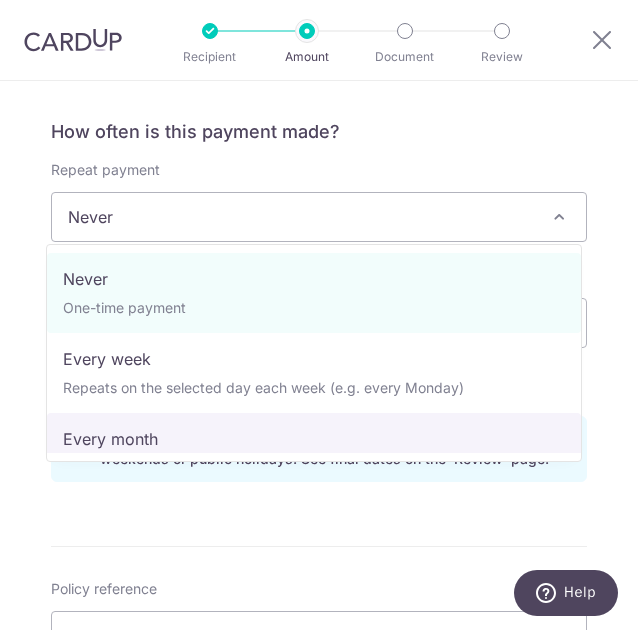 select on "3" 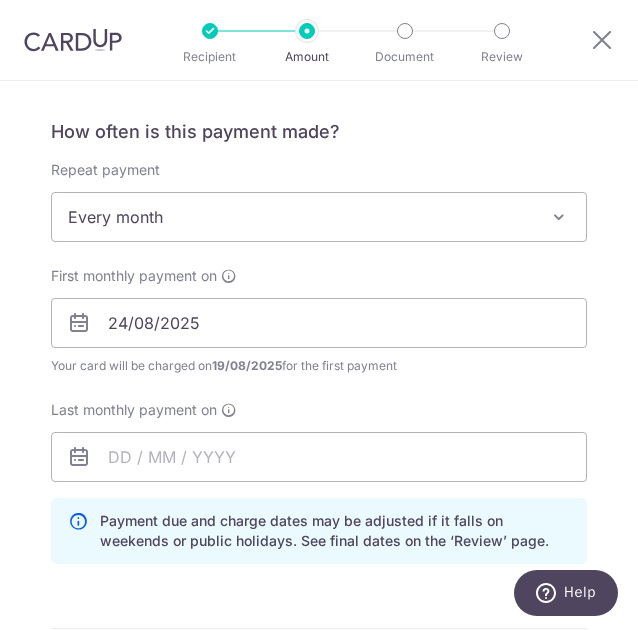 click on "First monthly payment on
24/08/2025
Prev Next Aug Sep Oct Nov Dec 2025 2026 2027 2028 2029 2030 2031 2032 2033 2034 2035 Sun Mon Tue Wed Thu Fri Sat           1 2 3 4 5 6 7 8 9 10 11 12 13 14 15 16 17 18 19 20 21 22 23 24 25 26 27 28 29 30 31
Your card will be charged on  19/08/2025  for the first payment
* If your payment is funded by  9:00am SGT on Tuesday 05/08/2025
05/08/2025" at bounding box center [319, 321] 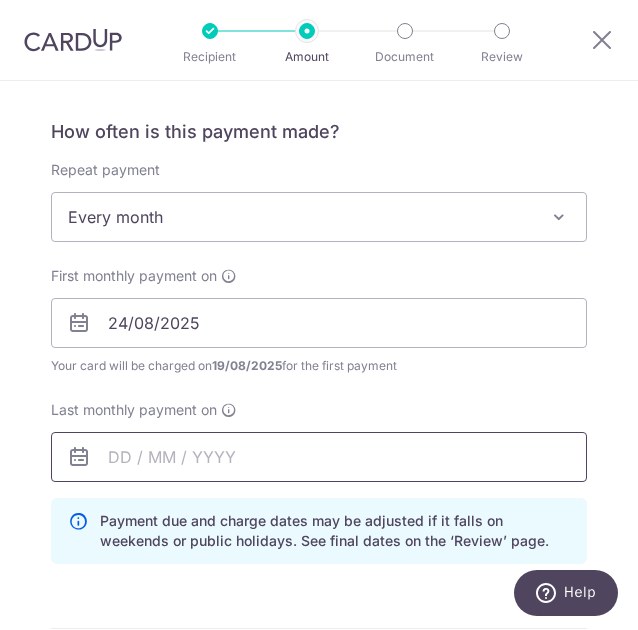 click at bounding box center (319, 457) 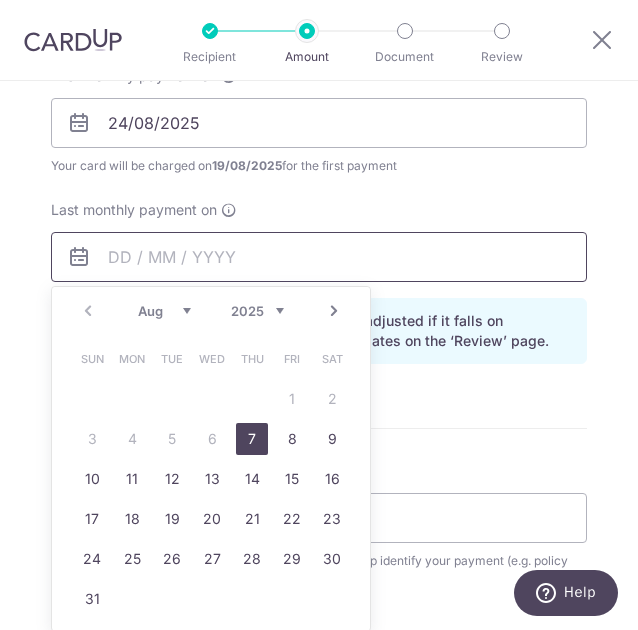 scroll, scrollTop: 800, scrollLeft: 0, axis: vertical 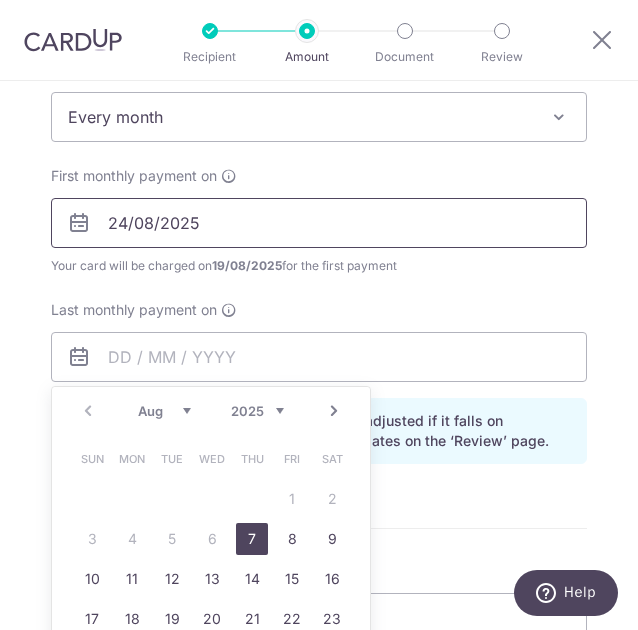 click on "24/08/2025" at bounding box center (319, 223) 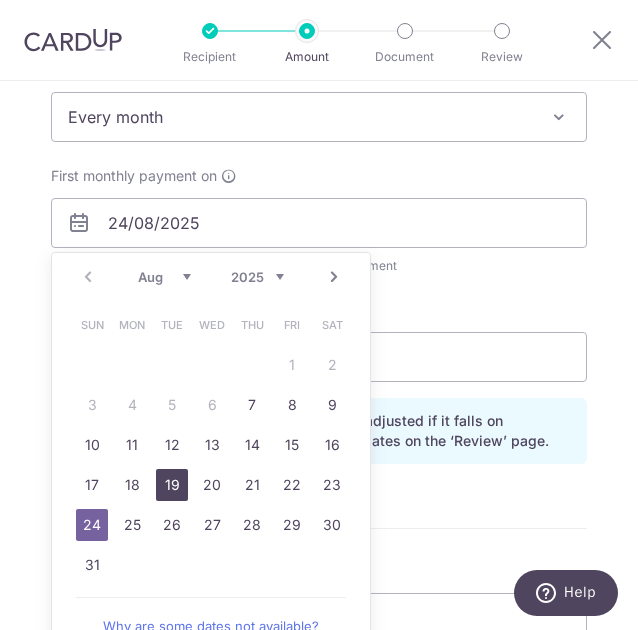 click on "19" at bounding box center (172, 485) 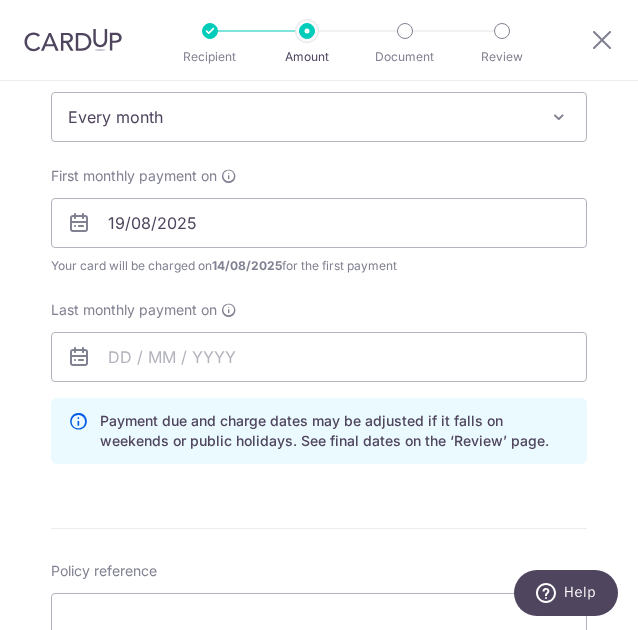 click on "First monthly payment on
19/08/2025
Prev Next Aug Sep Oct Nov Dec 2025 2026 2027 2028 2029 2030 2031 2032 2033 2034 2035 Sun Mon Tue Wed Thu Fri Sat           1 2 3 4 5 6 7 8 9 10 11 12 13 14 15 16 17 18 19 20 21 22 23 24 25 26 27 28 29 30 31
Your card will be charged on  14/08/2025  for the first payment
* If your payment is funded by  9:00am SGT on Tuesday 05/08/2025
05/08/2025
No. of Payments
Last monthly payment on" at bounding box center (319, 274) 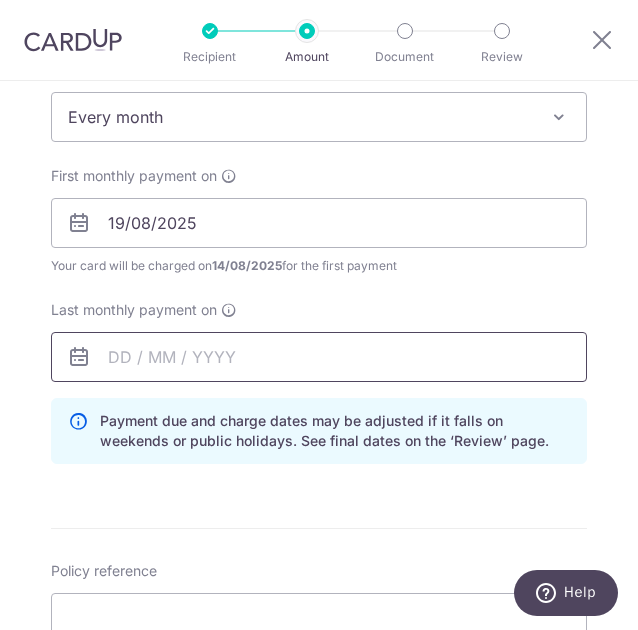 click at bounding box center (319, 357) 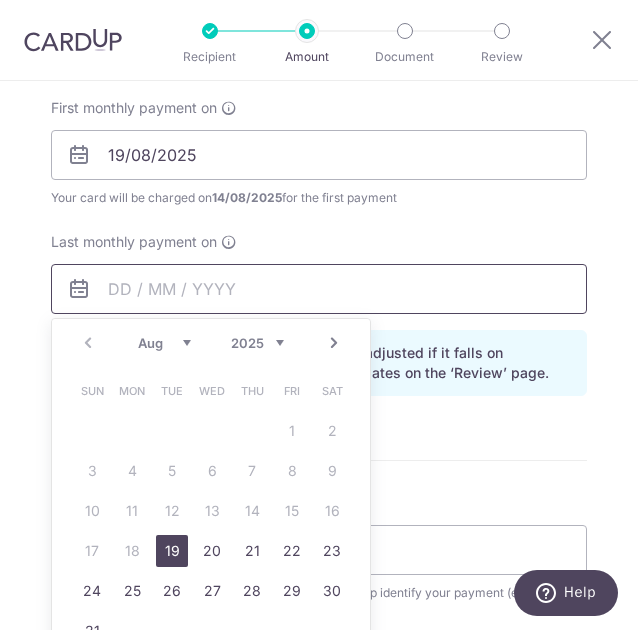 scroll, scrollTop: 900, scrollLeft: 0, axis: vertical 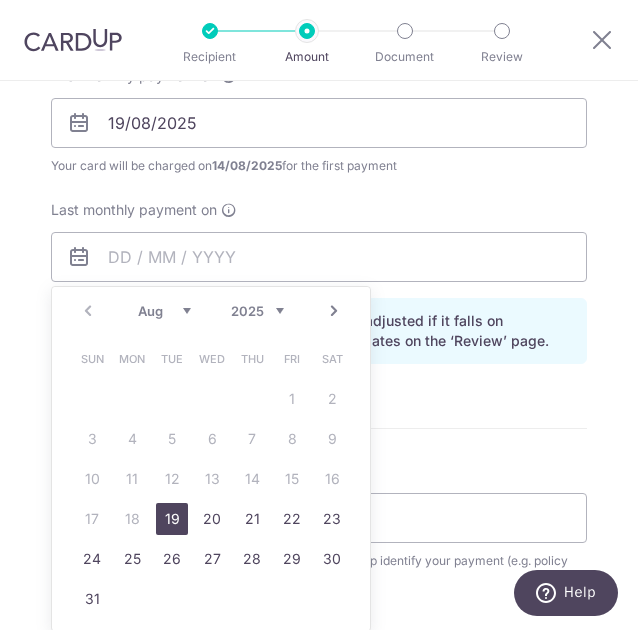 click on "Aug Sep Oct Nov Dec" at bounding box center (164, 311) 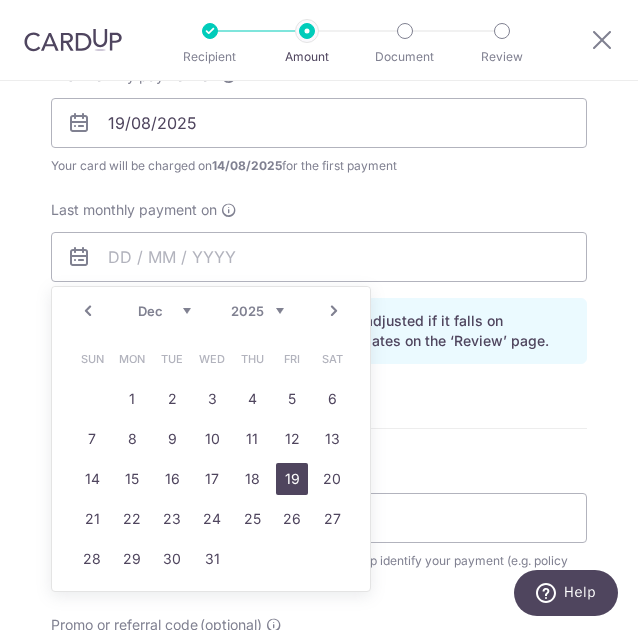 click on "19" at bounding box center (292, 479) 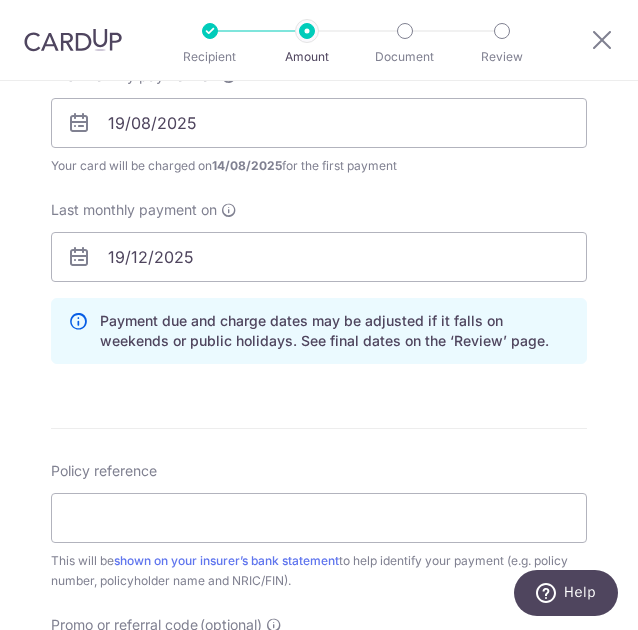 click on "Enter payment amount
SGD
234.44
234.44
Select Card
**** 2176
Add credit card
Your Cards
**** 7169
**** 2176
Secure 256-bit SSL
Text
New card details
Card
Secure 256-bit SSL" at bounding box center (319, 184) 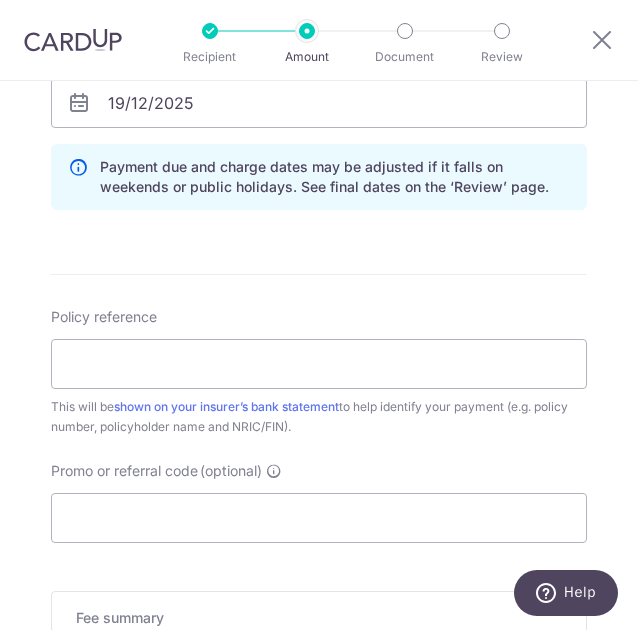 scroll, scrollTop: 1100, scrollLeft: 0, axis: vertical 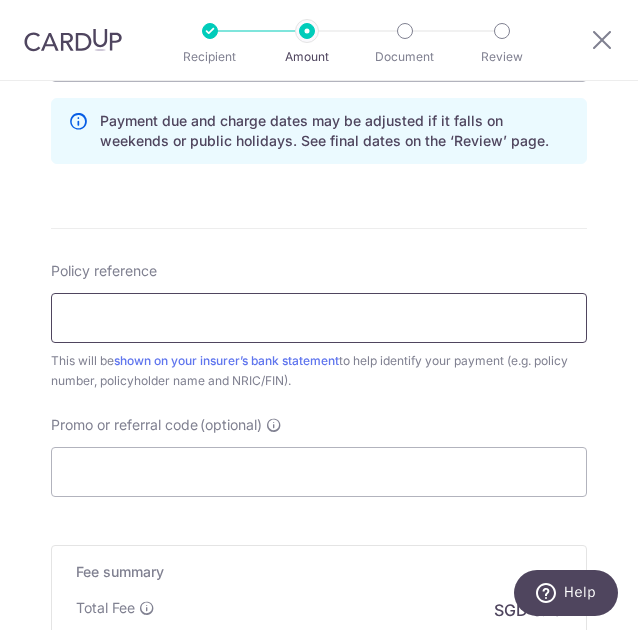 click on "Policy reference" at bounding box center (319, 318) 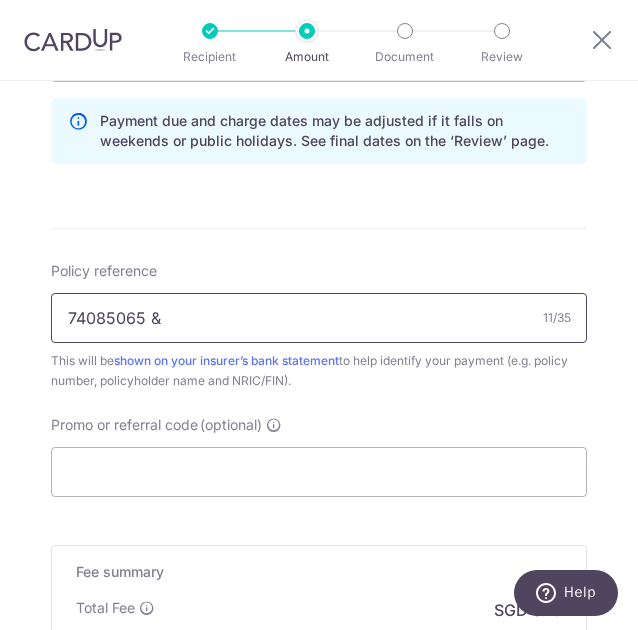 click on "74085065 &" at bounding box center [319, 318] 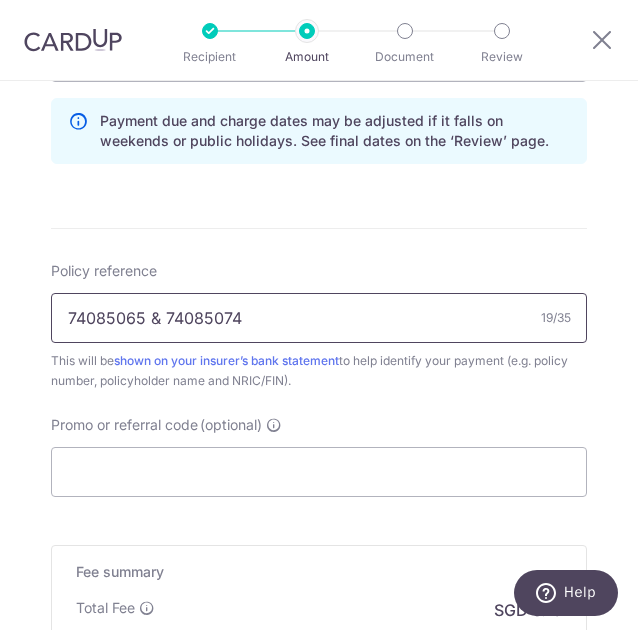 type on "74085065 & 74085074" 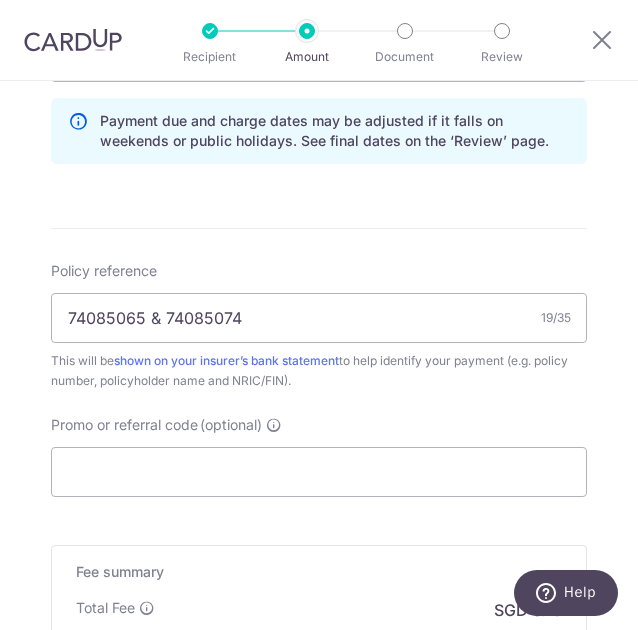 click on "Policy reference
74085065 & 74085074
19/35
This will be  shown on your insurer’s bank statement  to help identify your payment (e.g. policy number, policyholder name and NRIC/FIN).
Promo or referral code
(optional)
The discounted fee will be shown on the review step, right before you create your payments.
Add" at bounding box center [319, 379] 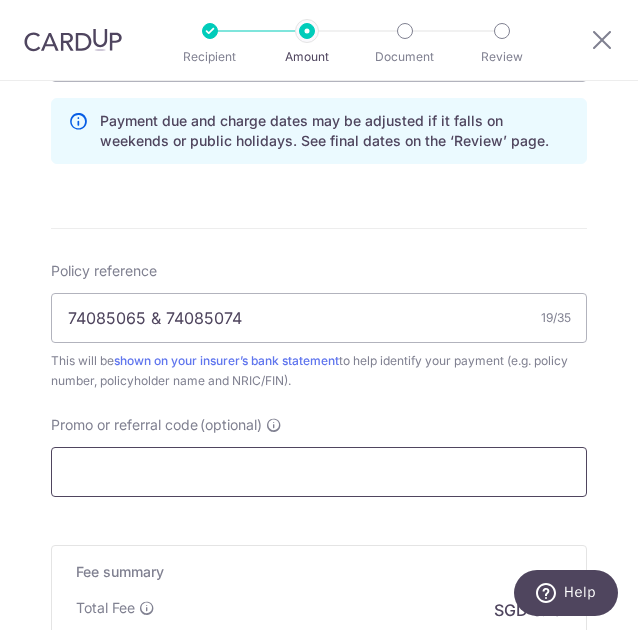click on "Promo or referral code
(optional)" at bounding box center [319, 472] 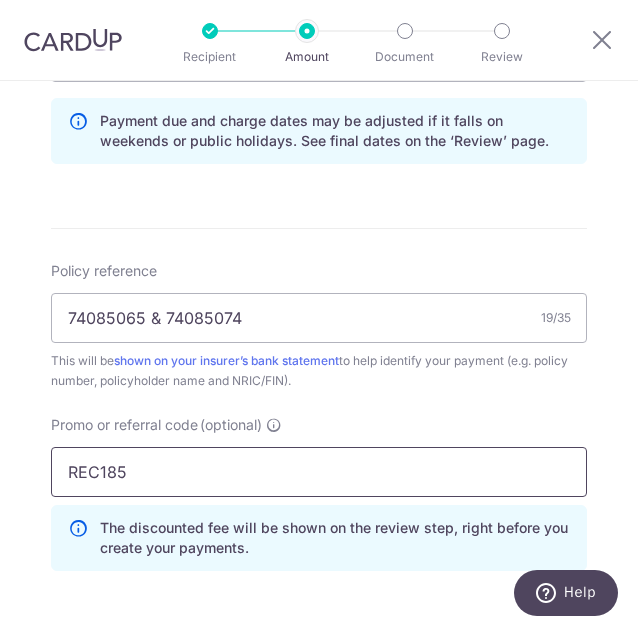 type on "REC185" 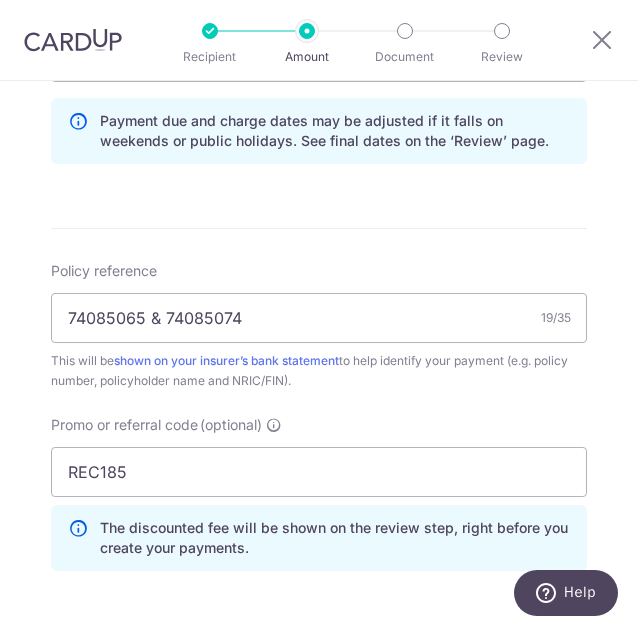 click on "Policy reference
74085065 & 74085074
19/35
This will be  shown on your insurer’s bank statement  to help identify your payment (e.g. policy number, policyholder name and NRIC/FIN).
Promo or referral code
(optional)
REC185
The discounted fee will be shown on the review step, right before you create your payments.
Add" at bounding box center [319, 424] 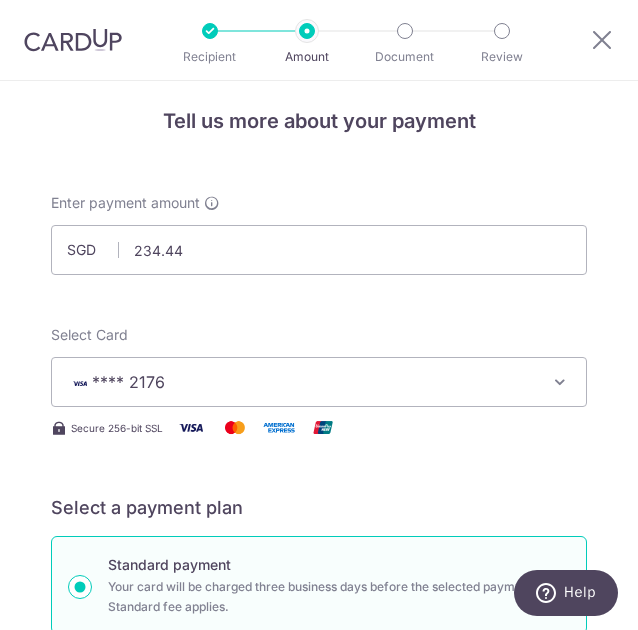 scroll, scrollTop: 0, scrollLeft: 0, axis: both 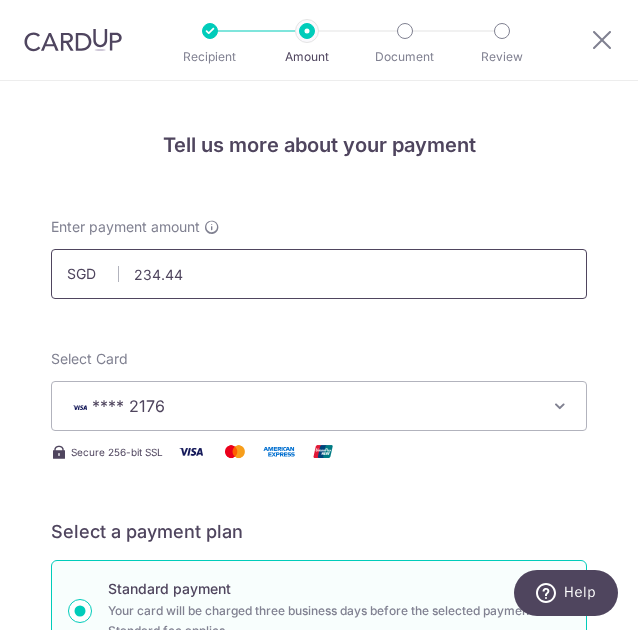 click on "234.44" at bounding box center [319, 274] 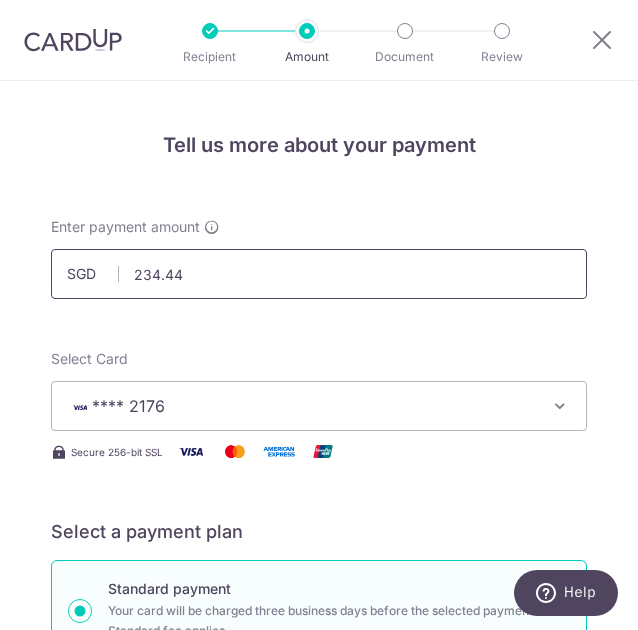 drag, startPoint x: 220, startPoint y: 283, endPoint x: 96, endPoint y: 267, distance: 125.028 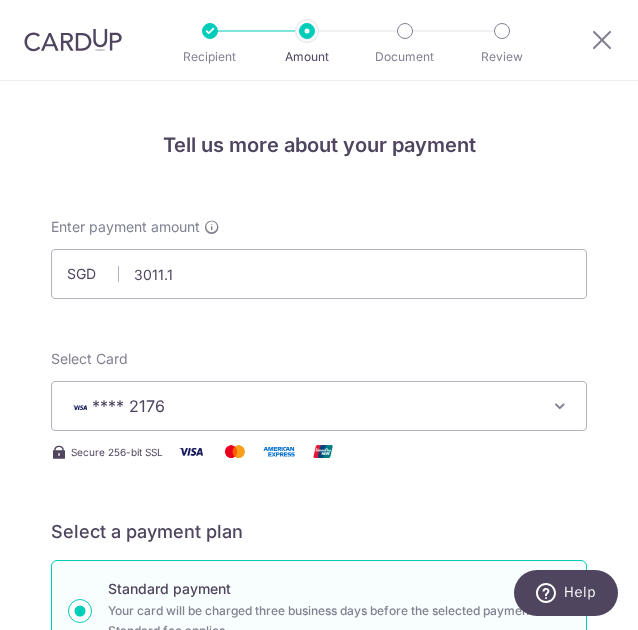 click on "Tell us more about your payment
Enter payment amount
SGD
3011.1
234.44
Select Card
**** 2176
Add credit card
Your Cards
**** 7169
**** 2176
Secure 256-bit SSL
Text
New card details
Card
Secure 256-bit SSL" at bounding box center [319, 1085] 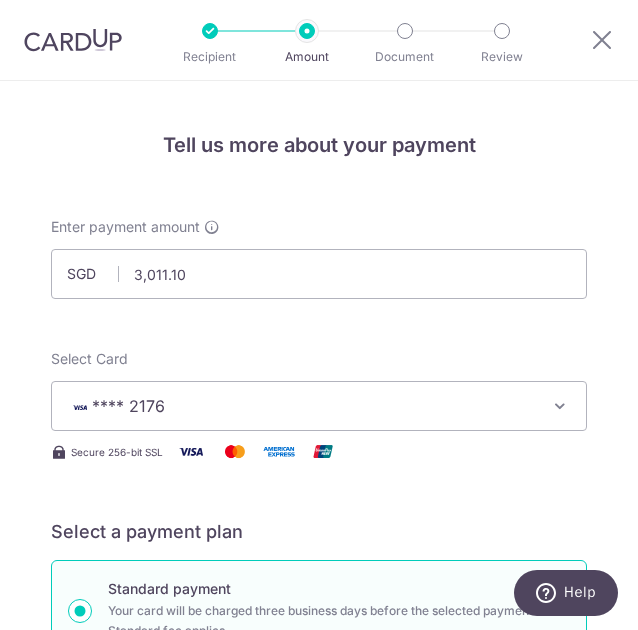 click on "Select Card
**** 2176
Add credit card
Your Cards
**** 7169
**** 2176" at bounding box center [319, 390] 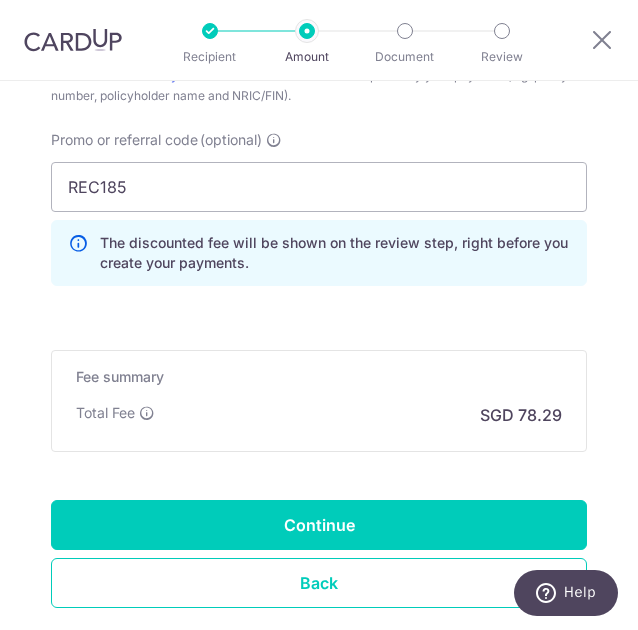 scroll, scrollTop: 1399, scrollLeft: 0, axis: vertical 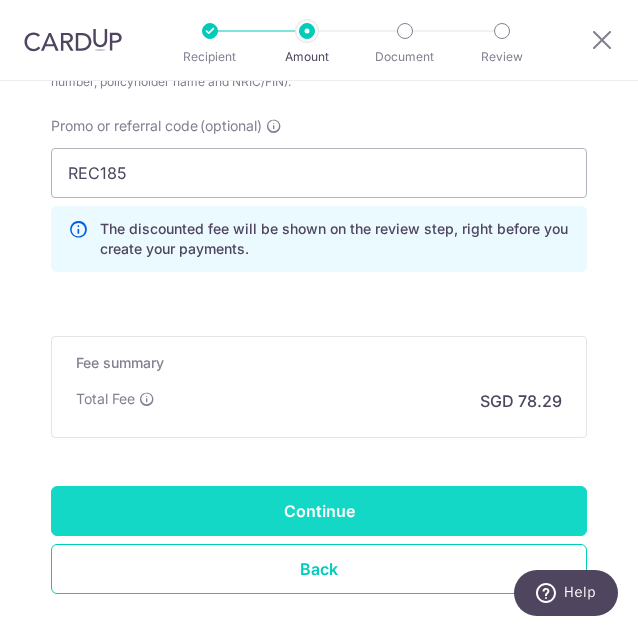 click on "Continue" at bounding box center [319, 511] 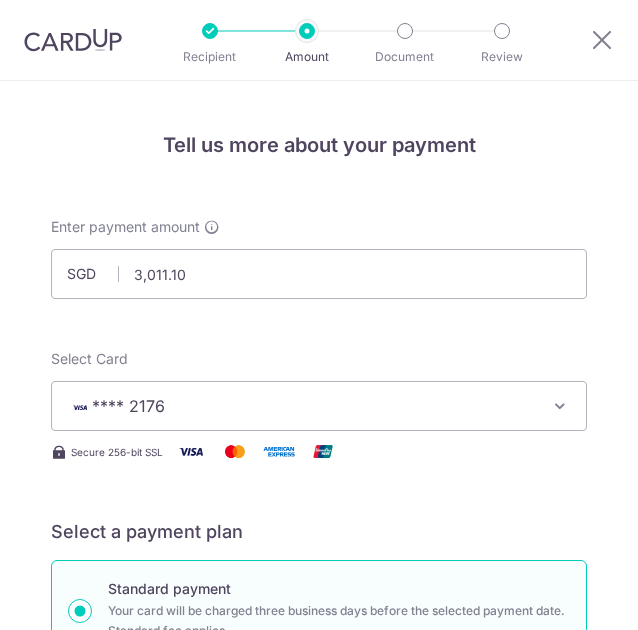 scroll, scrollTop: 0, scrollLeft: 0, axis: both 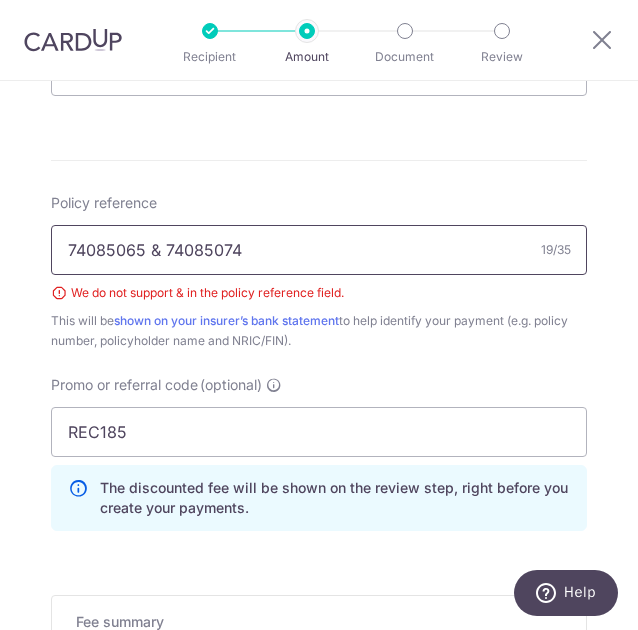 click on "74085065 & 74085074" at bounding box center (319, 250) 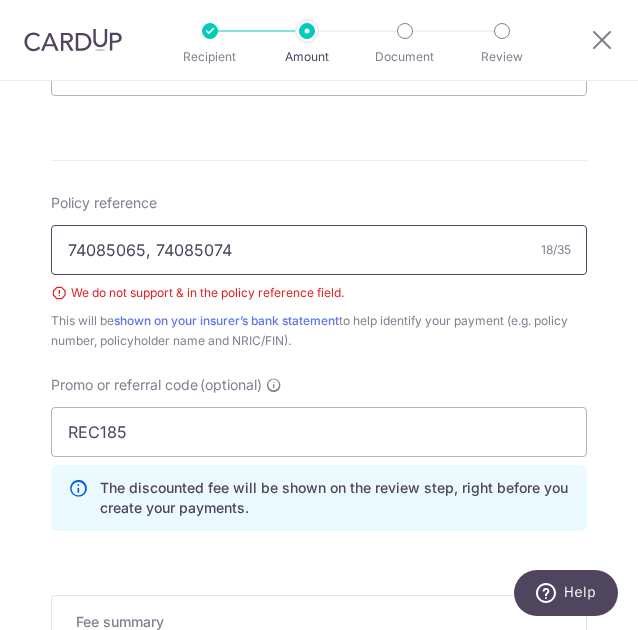 type on "74085065, 74085074" 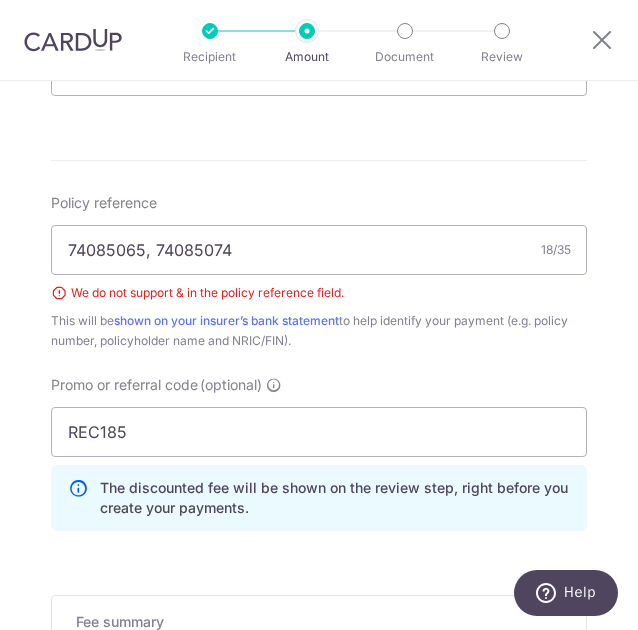 click on "Promo or referral code
(optional)
REC185
The discounted fee will be shown on the review step, right before you create your payments.
Add" at bounding box center [319, 453] 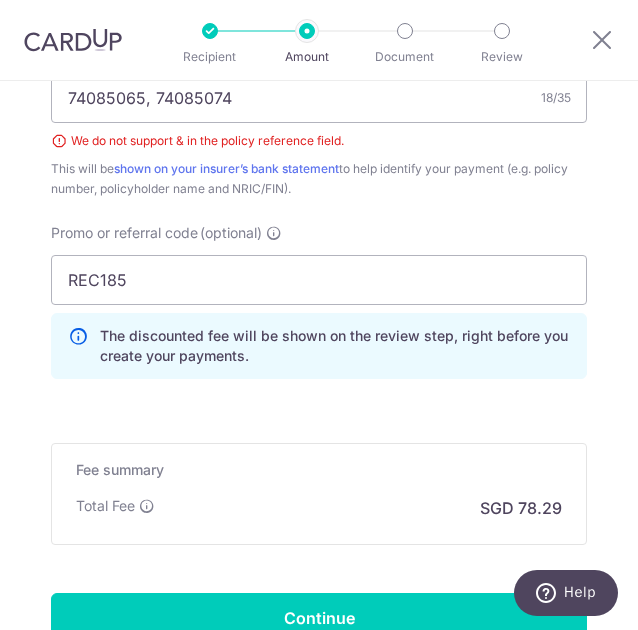 scroll, scrollTop: 1446, scrollLeft: 0, axis: vertical 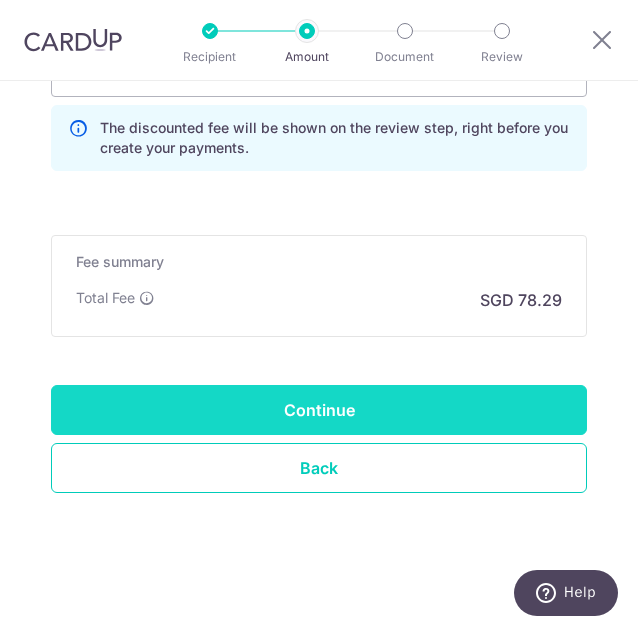 click on "Continue" at bounding box center [319, 410] 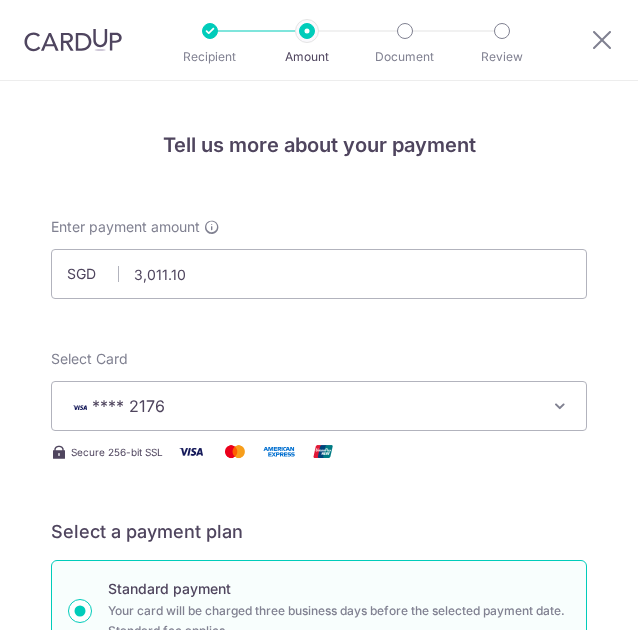 scroll, scrollTop: 0, scrollLeft: 0, axis: both 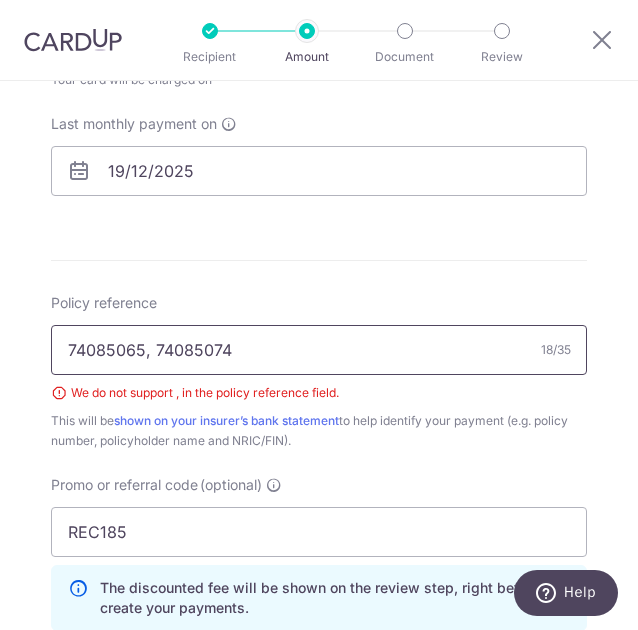 click on "74085065, 74085074" at bounding box center [319, 350] 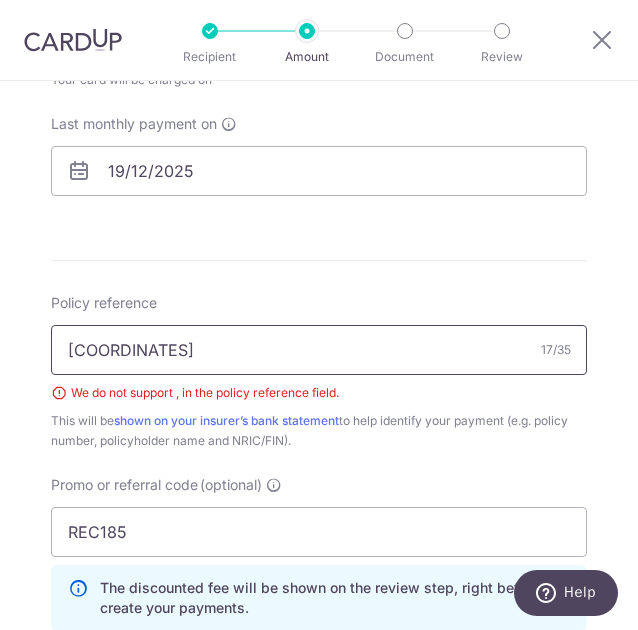 type on "74085065,74085074" 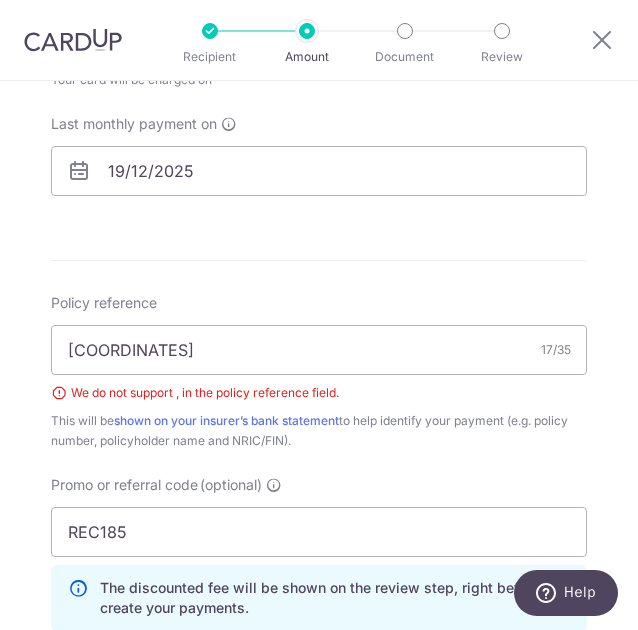 click on "Enter payment amount
SGD
3,011.10
3011.10
Select Card
**** 2176
Add credit card
Your Cards
**** 7169
**** 2176
Secure 256-bit SSL
Text
New card details
Card
Secure 256-bit SSL" at bounding box center [319, 116] 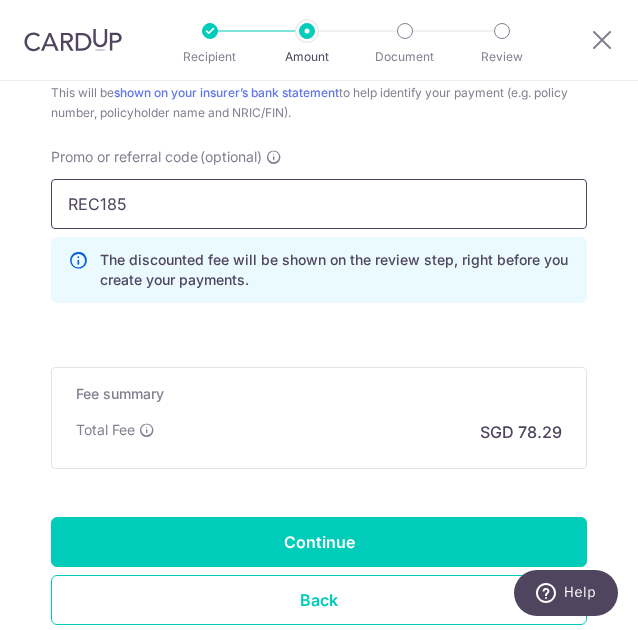 scroll, scrollTop: 1446, scrollLeft: 0, axis: vertical 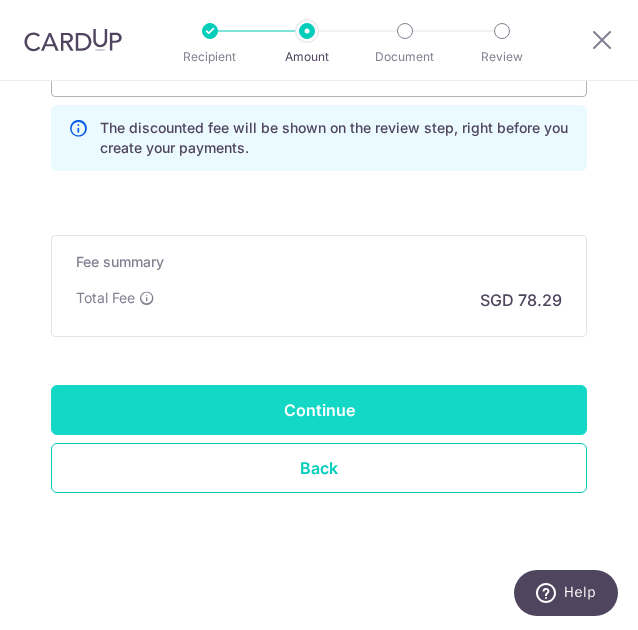 click on "Continue" at bounding box center [319, 410] 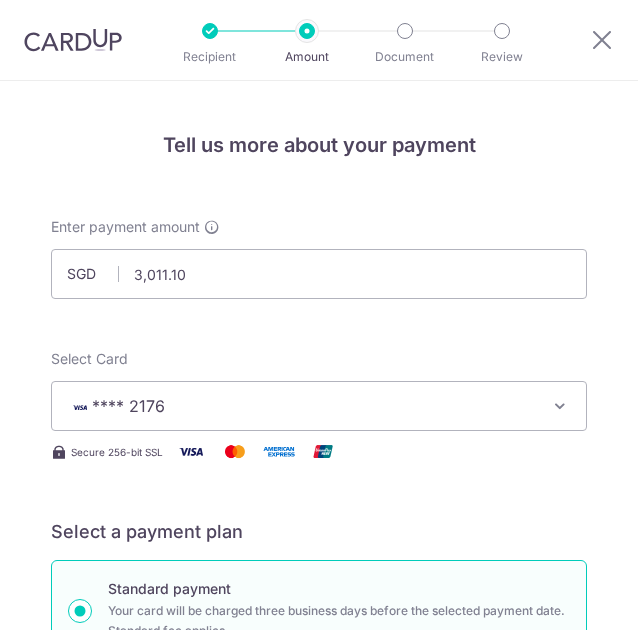 scroll, scrollTop: 0, scrollLeft: 0, axis: both 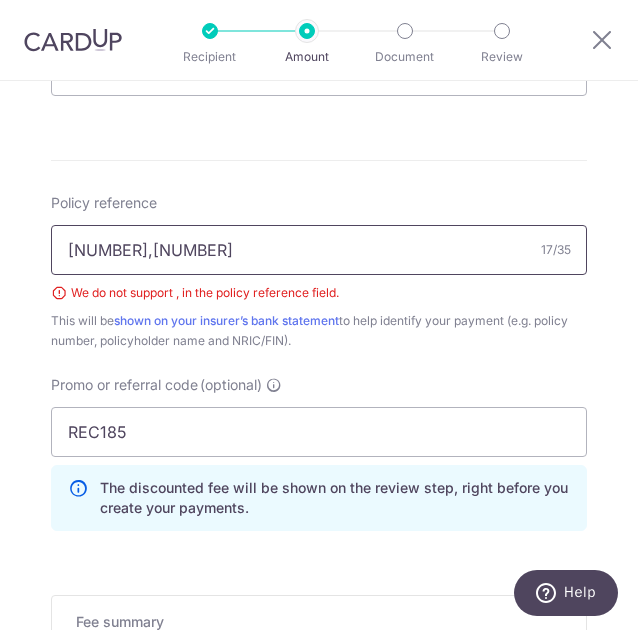 drag, startPoint x: 150, startPoint y: 253, endPoint x: 164, endPoint y: 241, distance: 18.439089 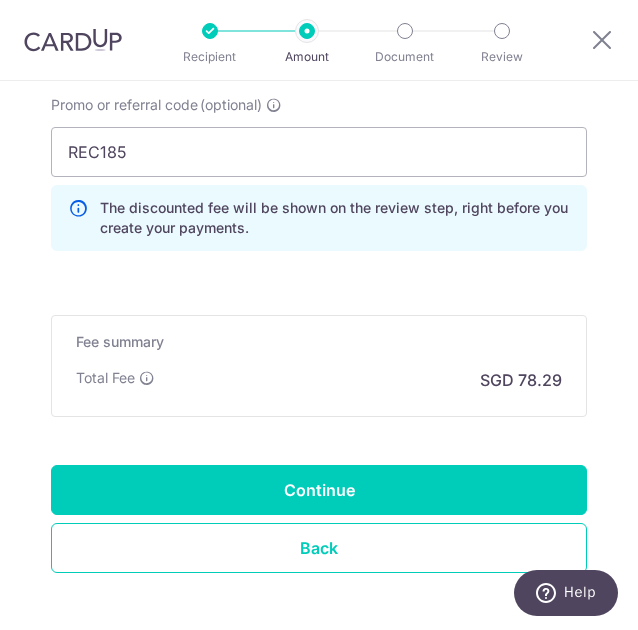 scroll, scrollTop: 1446, scrollLeft: 0, axis: vertical 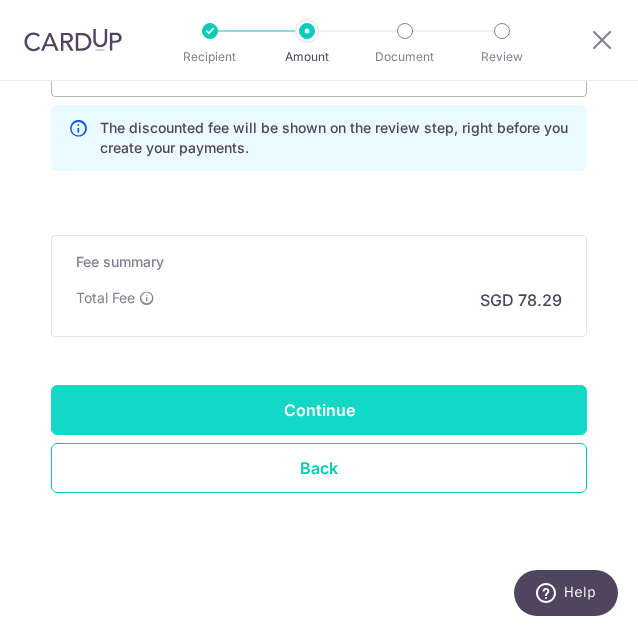 type on "[NUMBER] and [NUMBER]" 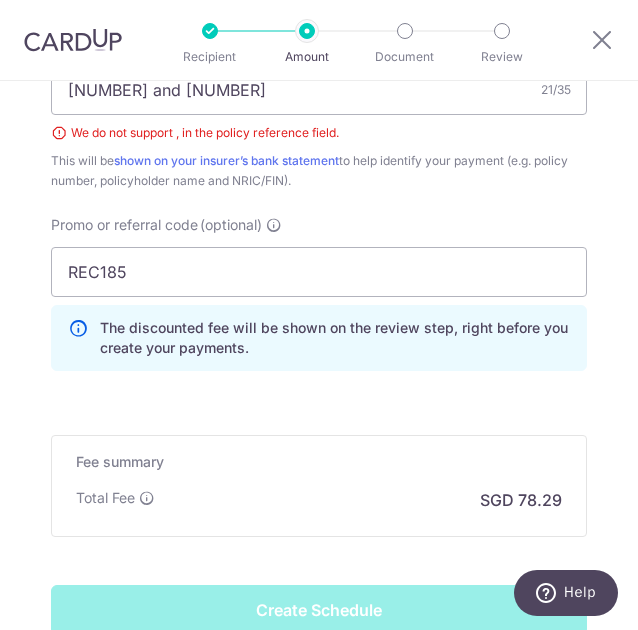 scroll, scrollTop: 1037, scrollLeft: 0, axis: vertical 